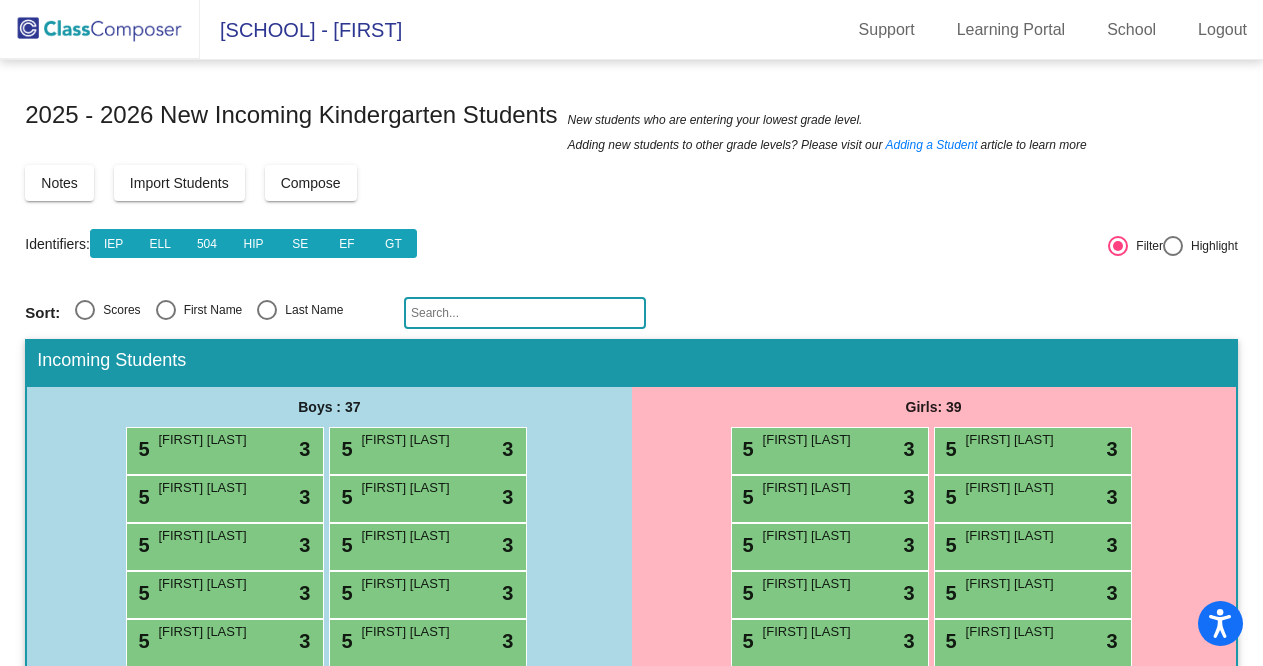 scroll, scrollTop: 0, scrollLeft: 0, axis: both 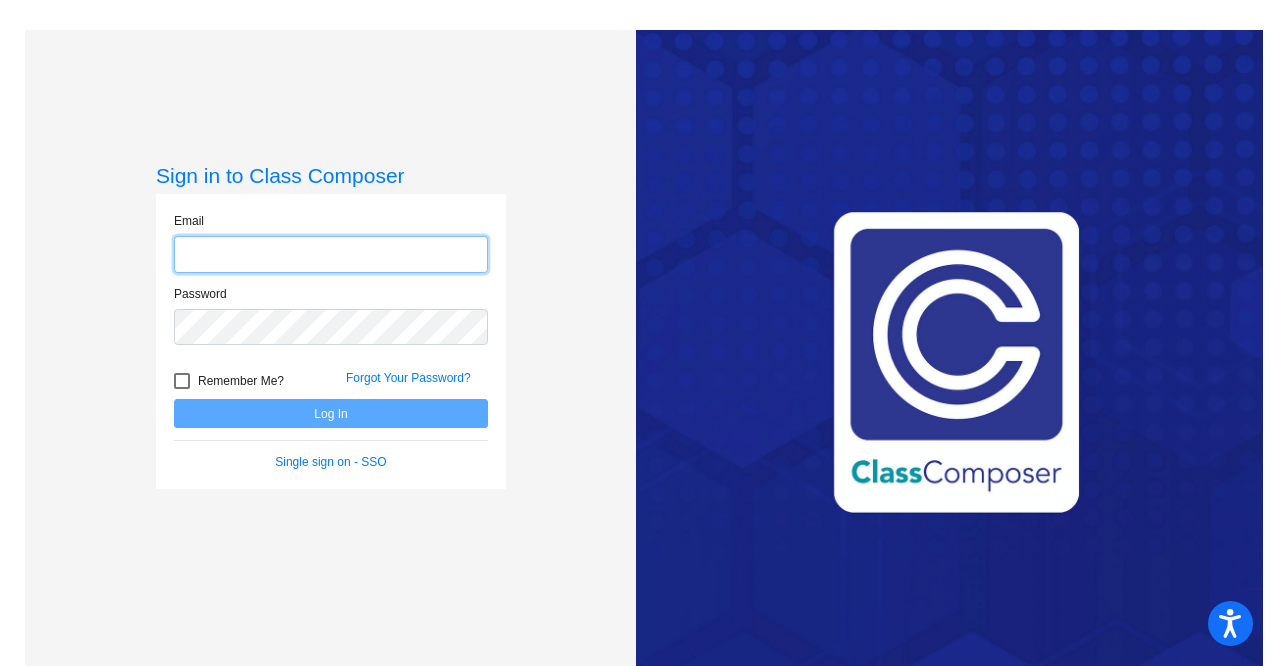 type on "[EMAIL]" 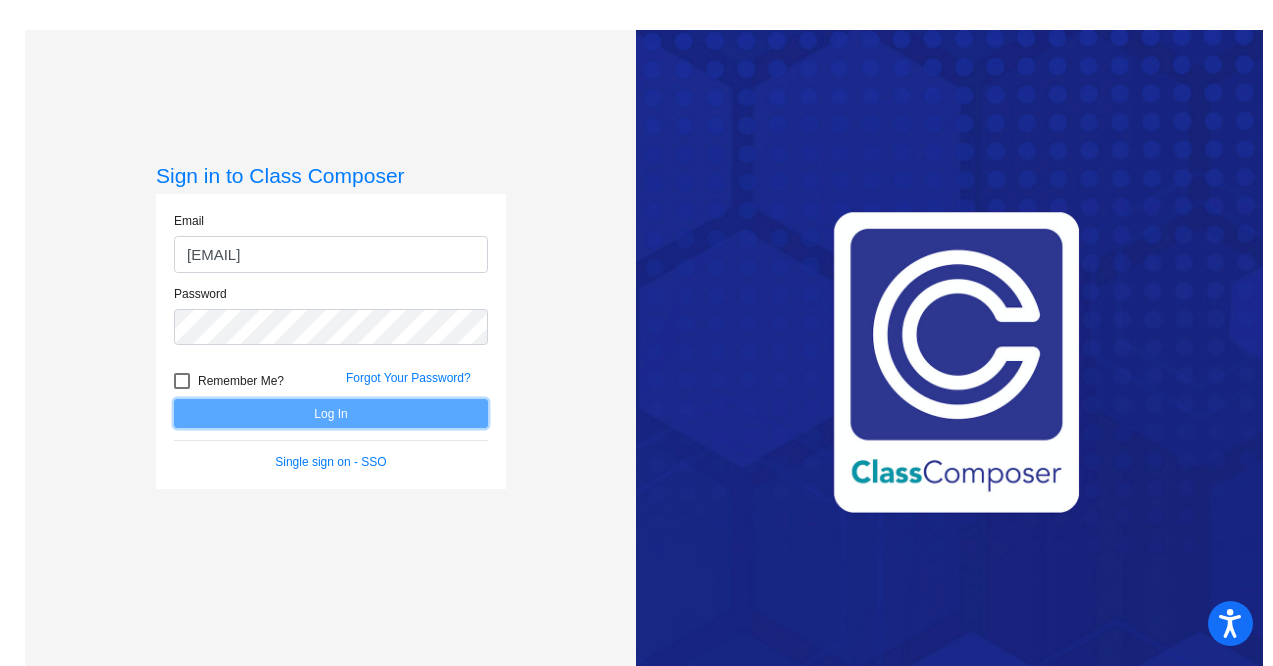 click on "Log In" 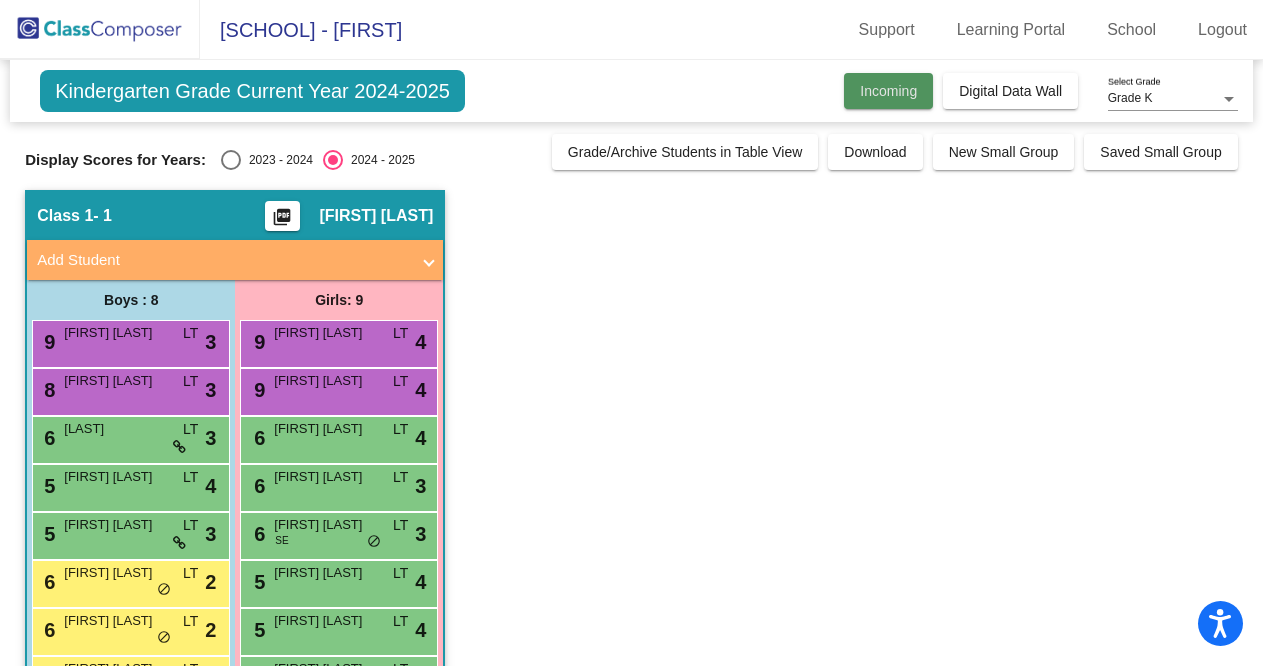 click on "Incoming" 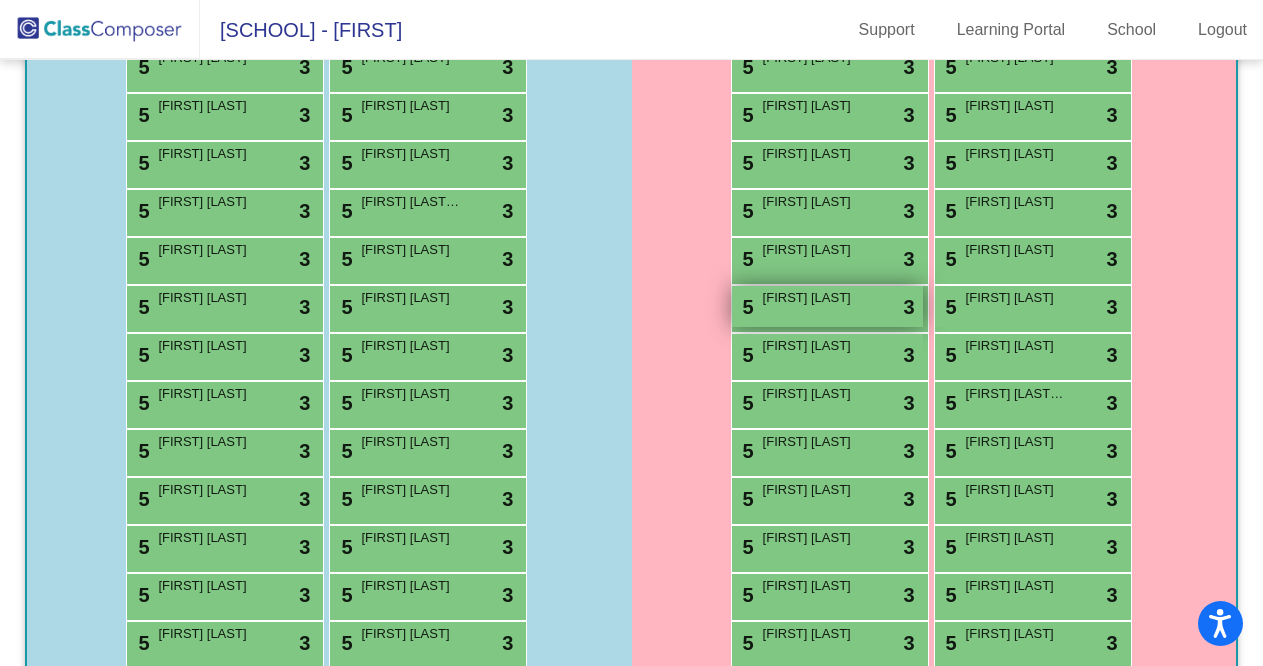 scroll, scrollTop: 580, scrollLeft: 0, axis: vertical 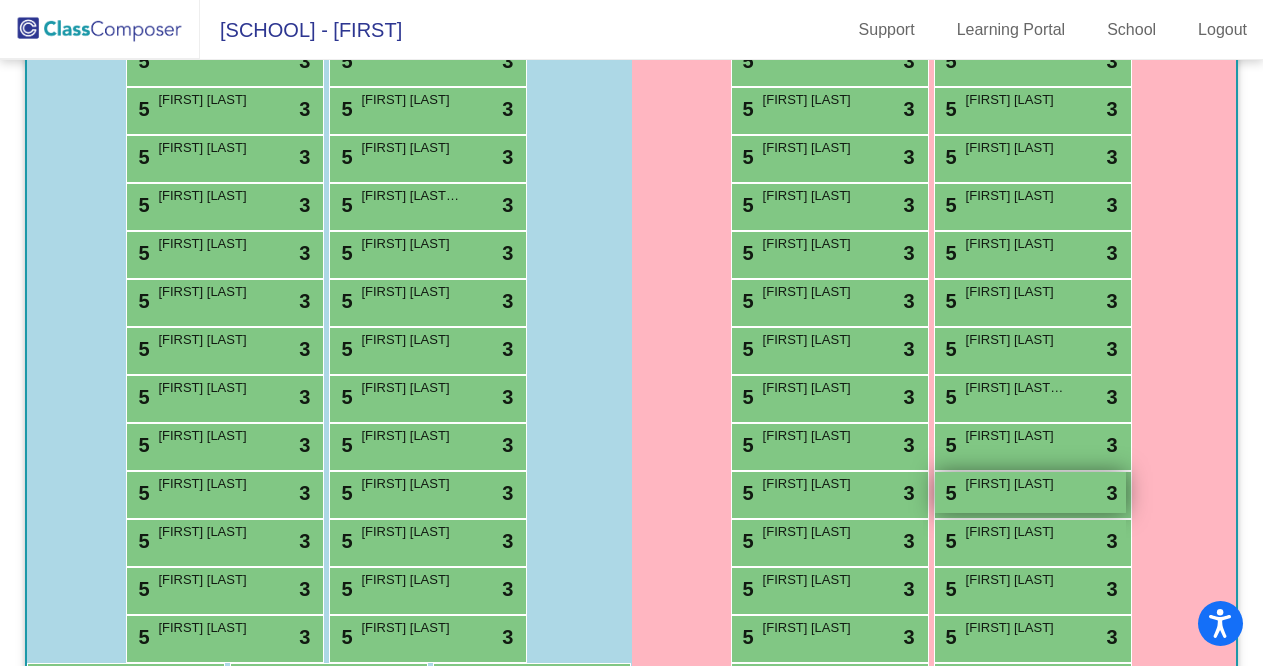 click on "[NUMBER] [FIRST] [LAST] [ICON] [NUMBER]" at bounding box center [1030, 492] 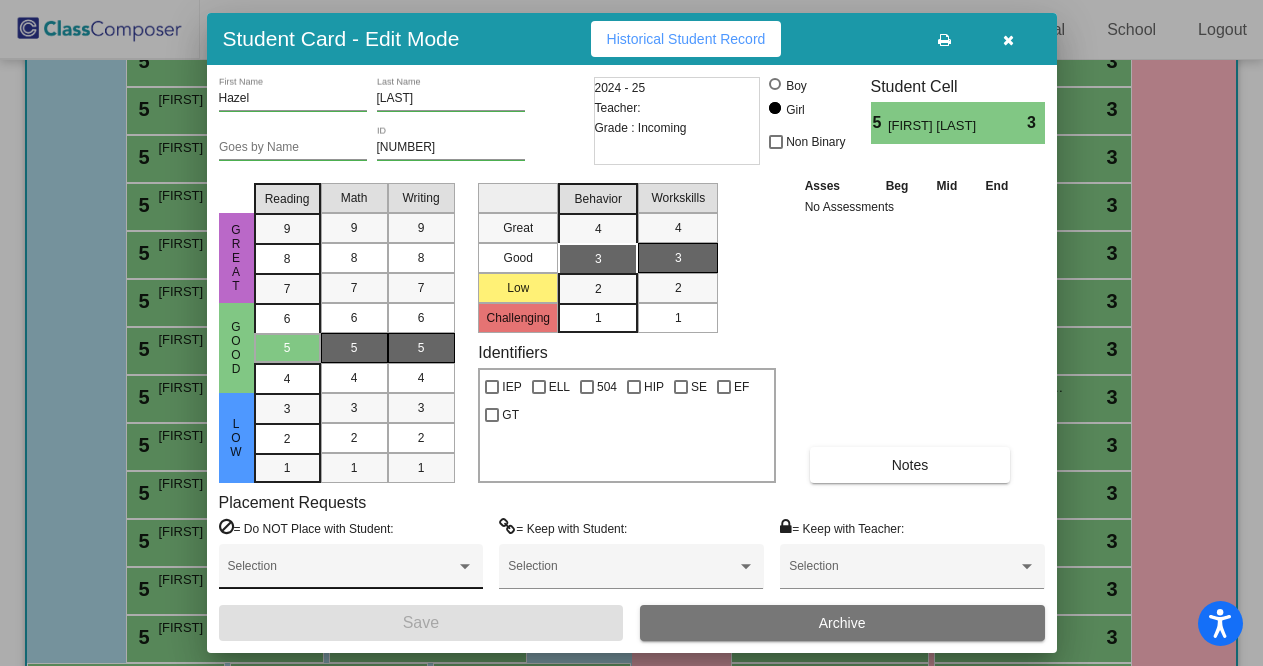 click at bounding box center [342, 573] 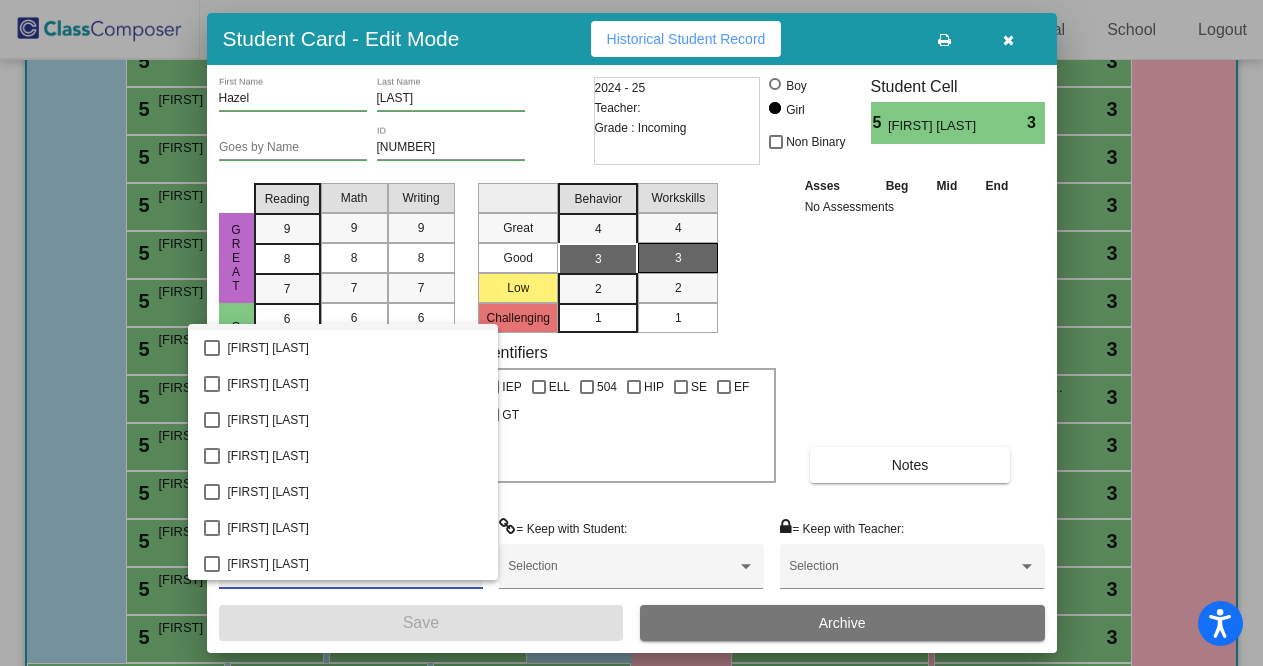 scroll, scrollTop: 0, scrollLeft: 0, axis: both 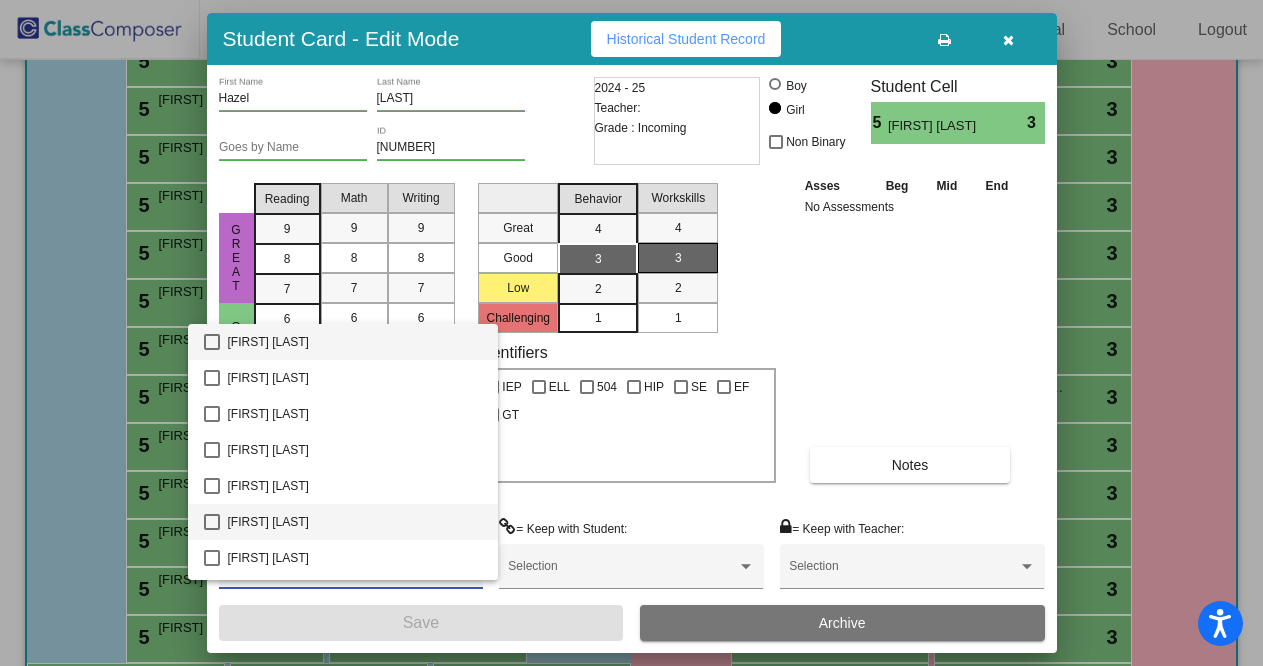 click on "[FIRST] [LAST]" at bounding box center [355, 522] 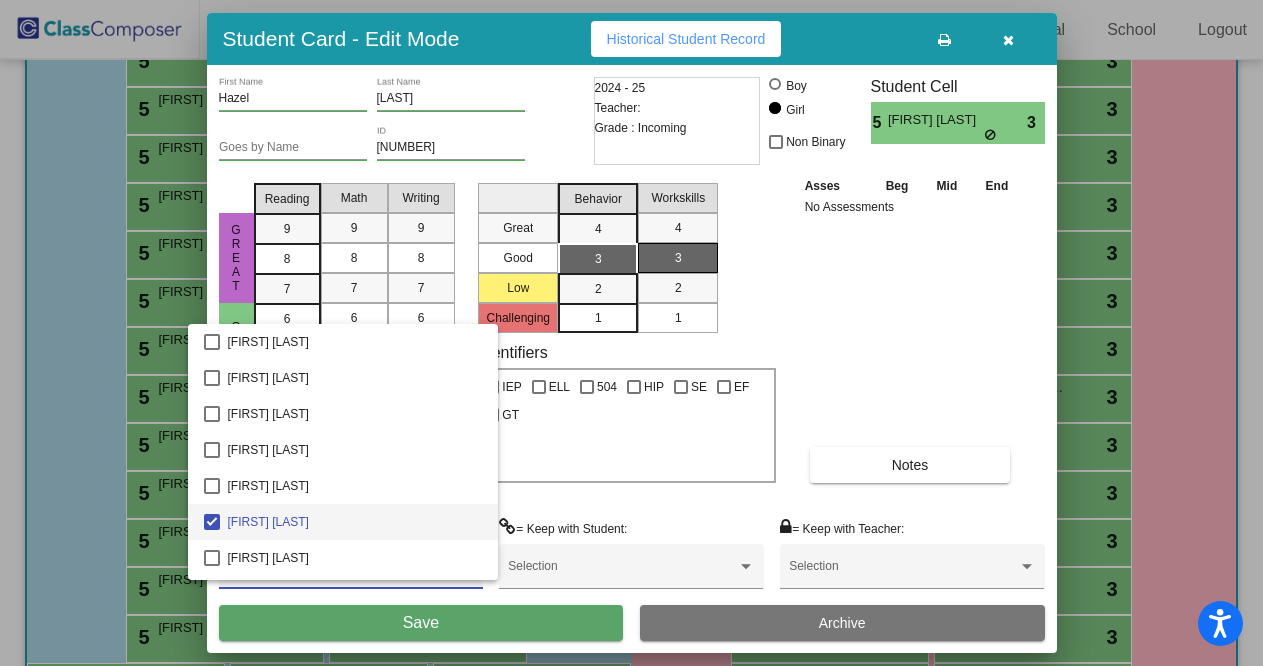 click at bounding box center (631, 333) 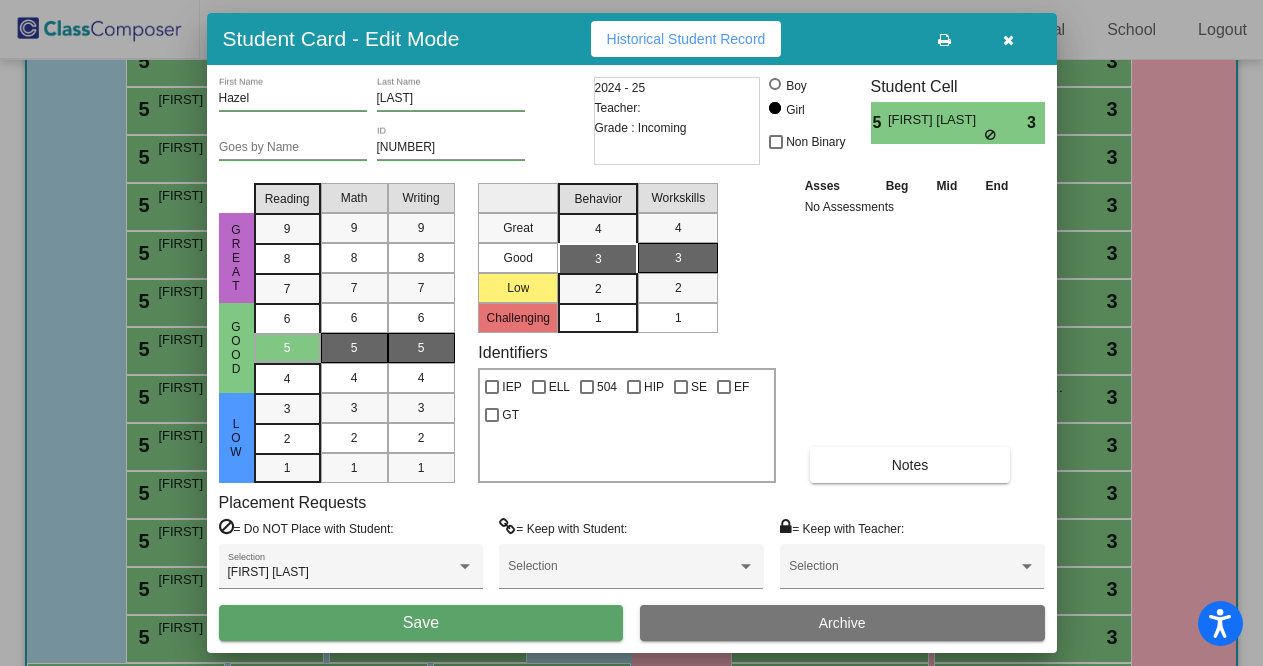 click on "Save" at bounding box center (421, 623) 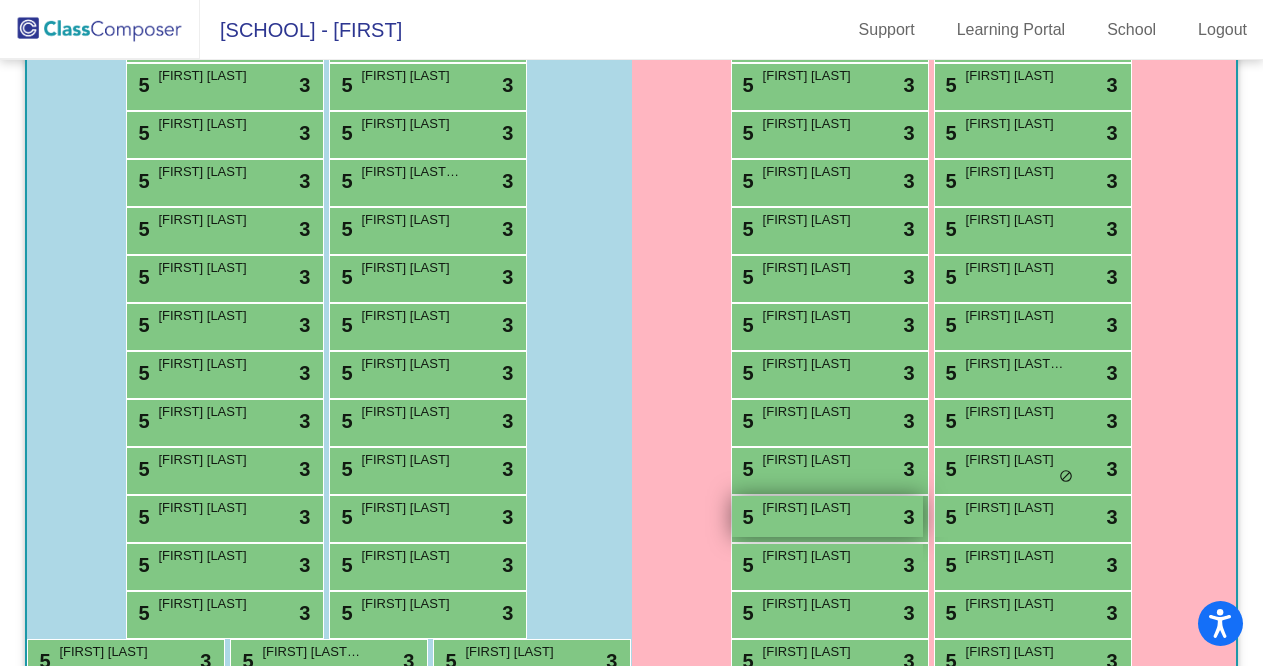 scroll, scrollTop: 598, scrollLeft: 0, axis: vertical 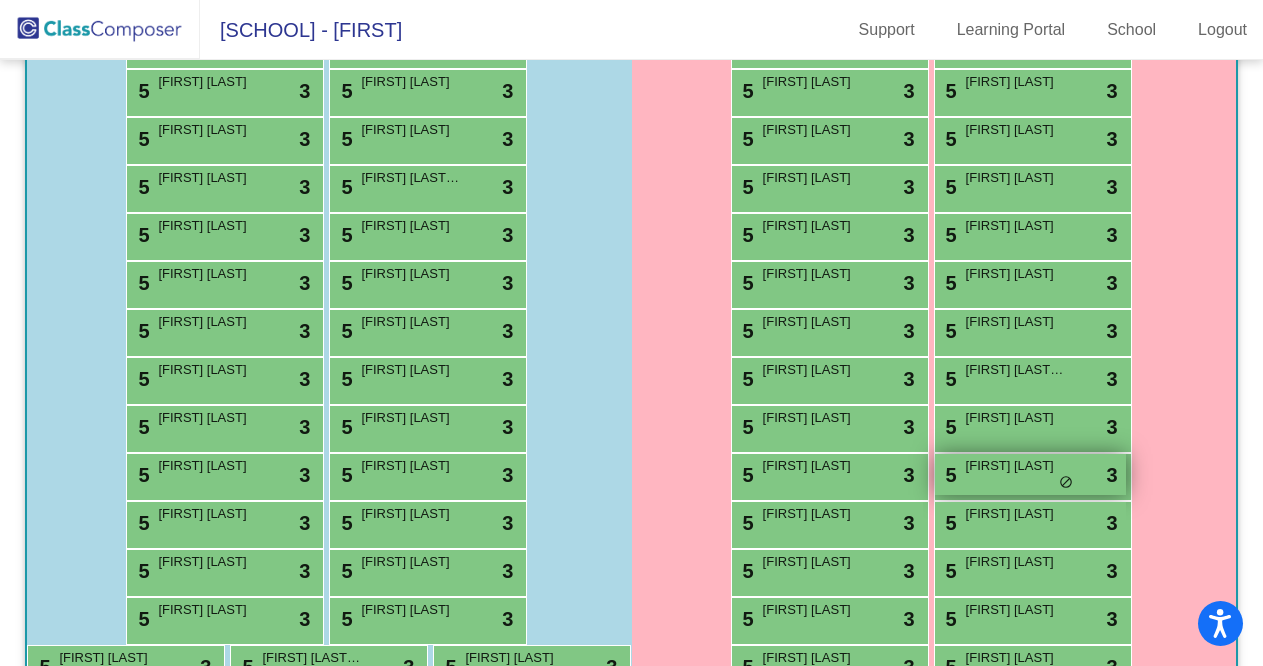 click on "[NUMBER] [FIRST] [LAST] [ICON] [NUMBER]" at bounding box center (1030, 474) 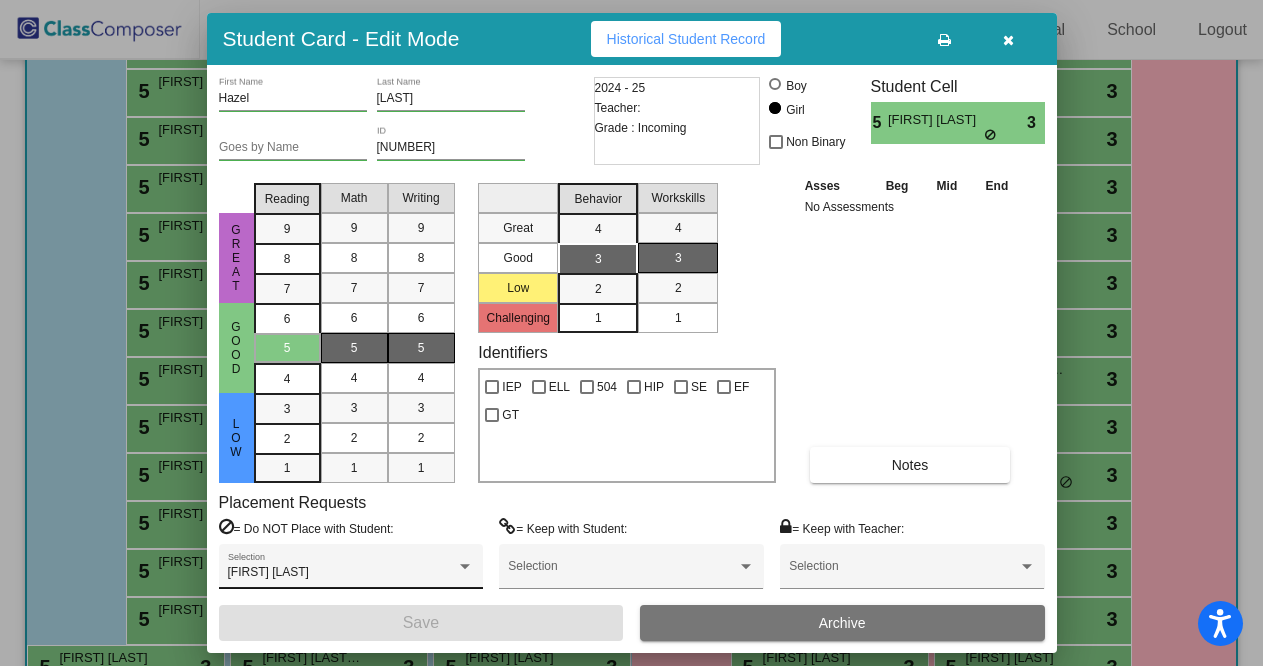 click on "[FIRST] [LAST] [LAST]" at bounding box center (351, 571) 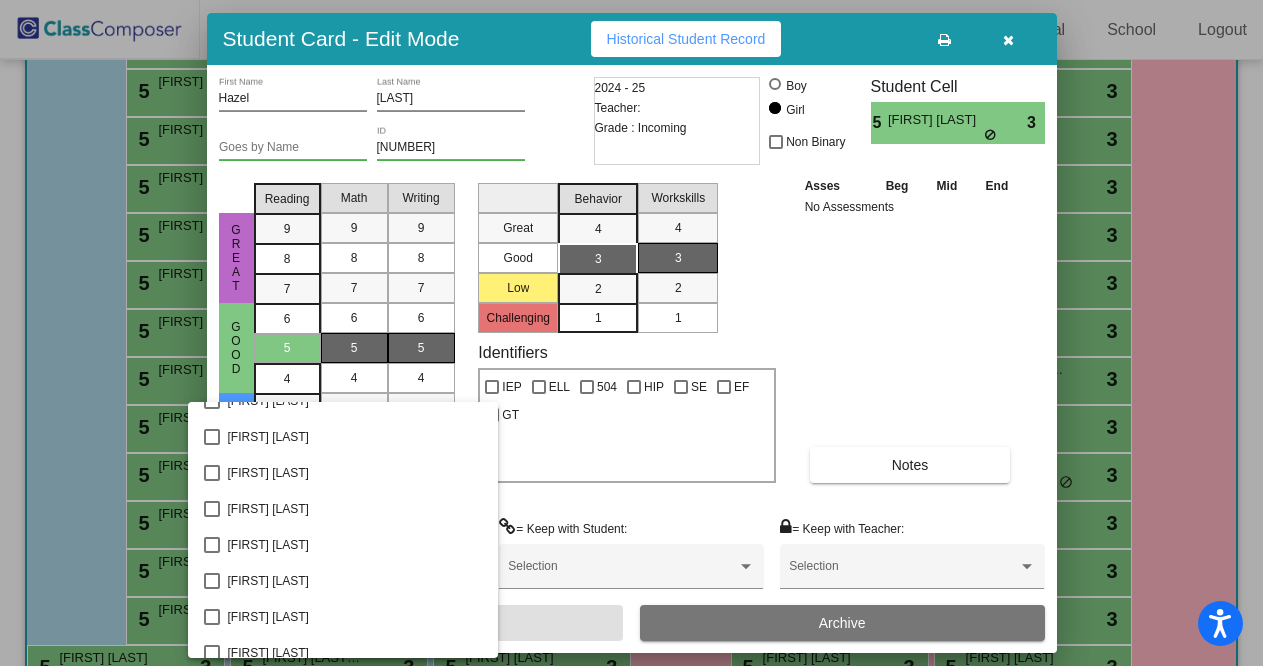 scroll, scrollTop: 656, scrollLeft: 0, axis: vertical 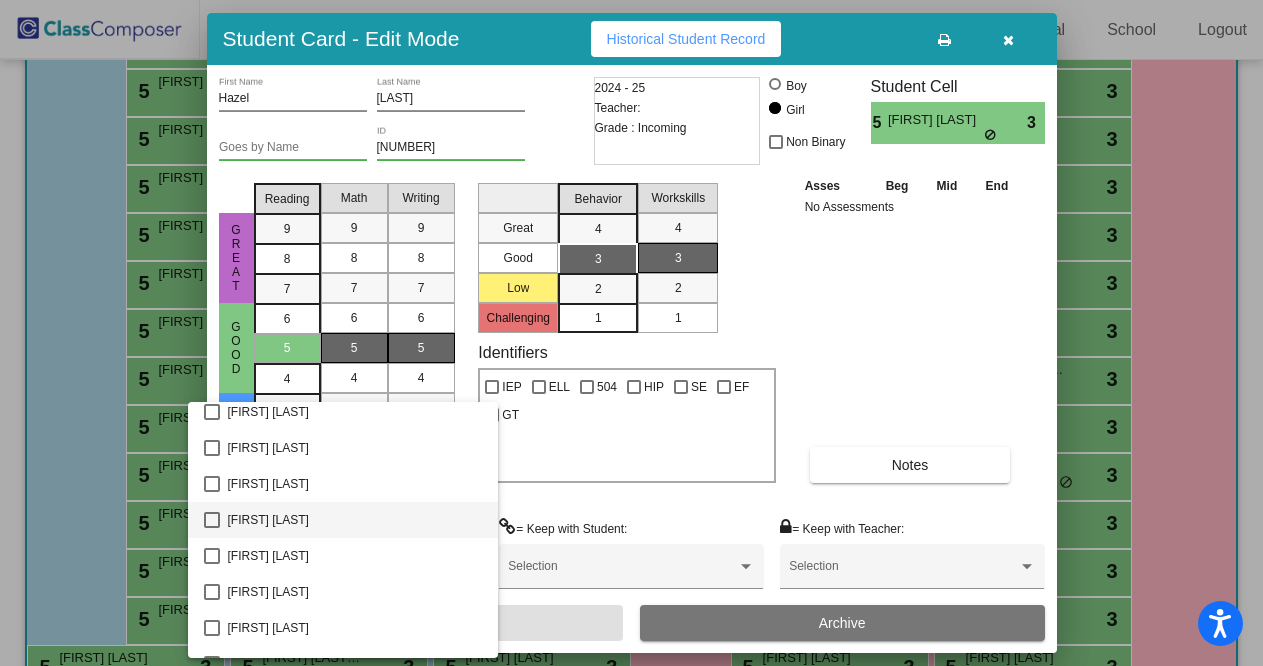 click on "[FIRST] [LAST]" at bounding box center (355, 520) 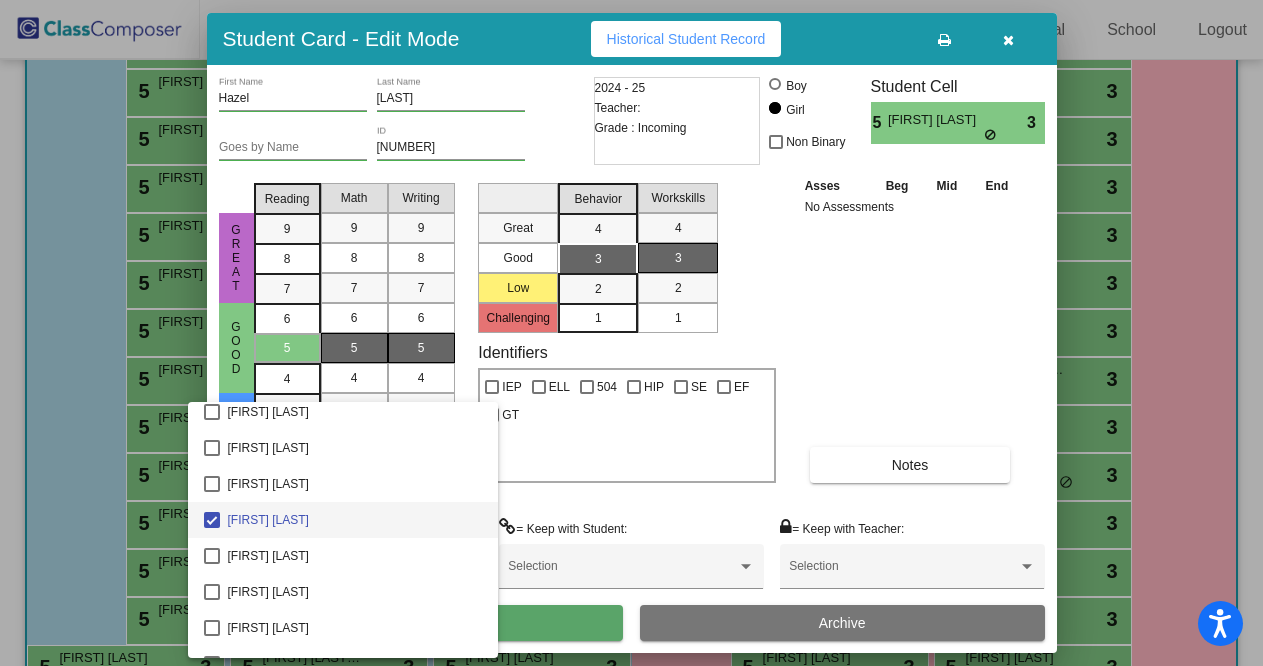 click at bounding box center [631, 333] 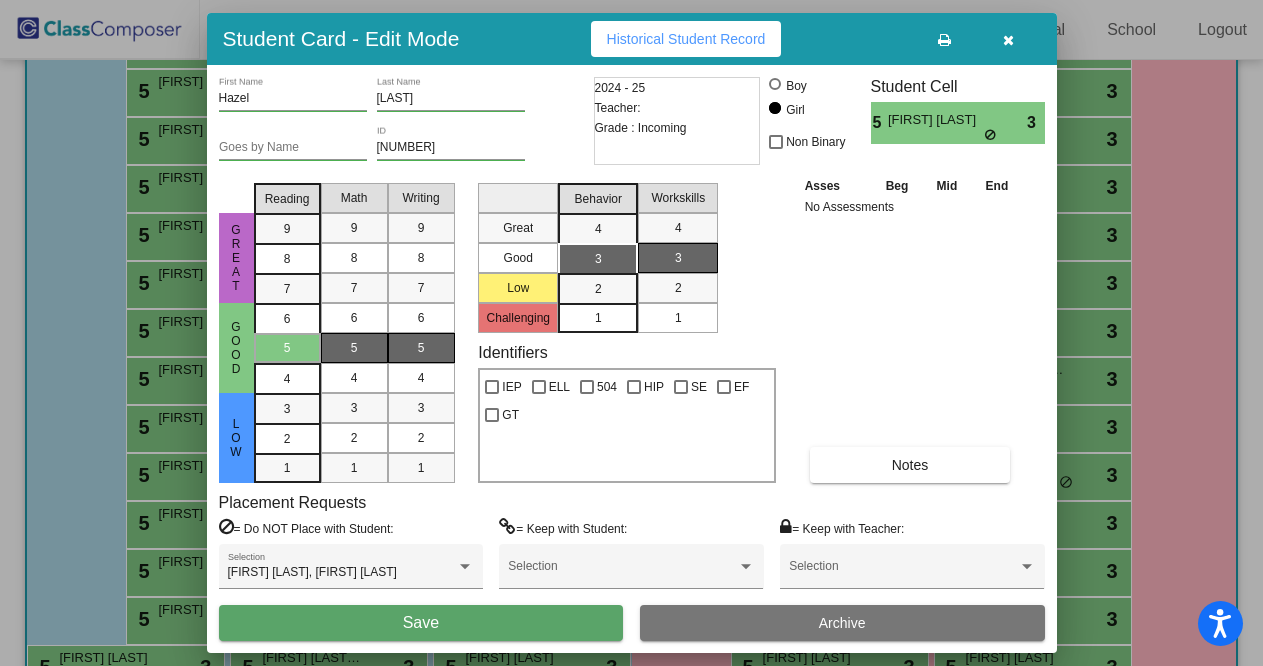 click on "Save" at bounding box center [421, 623] 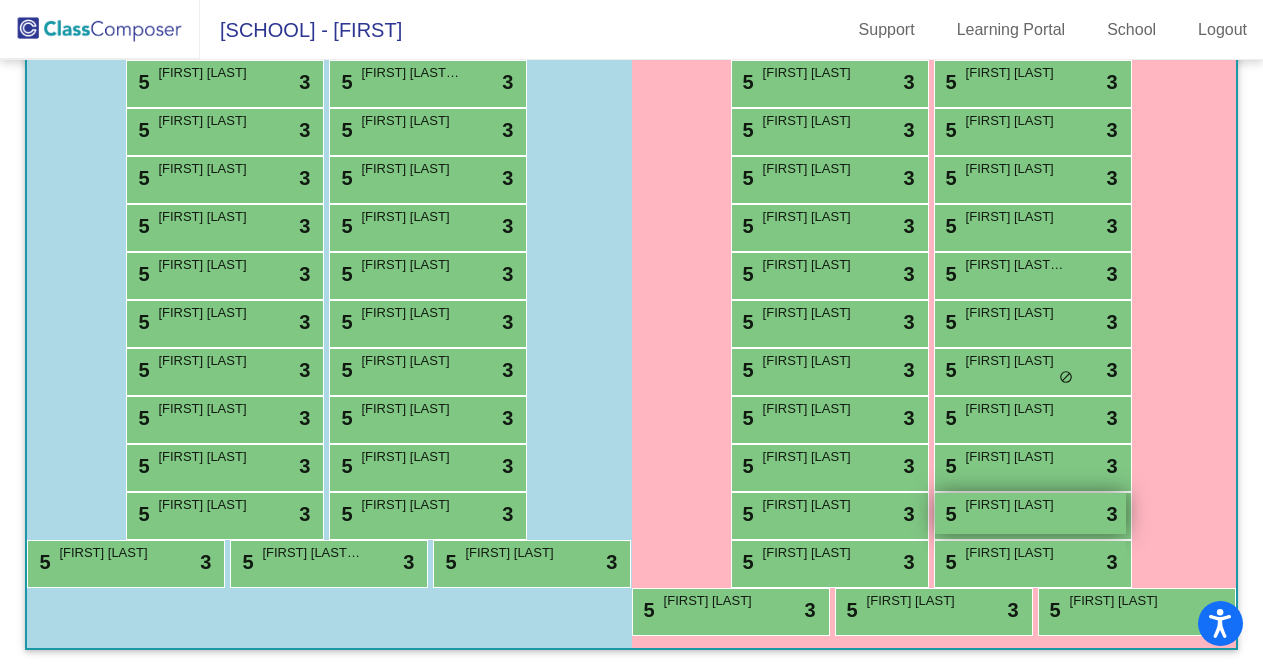 scroll, scrollTop: 695, scrollLeft: 0, axis: vertical 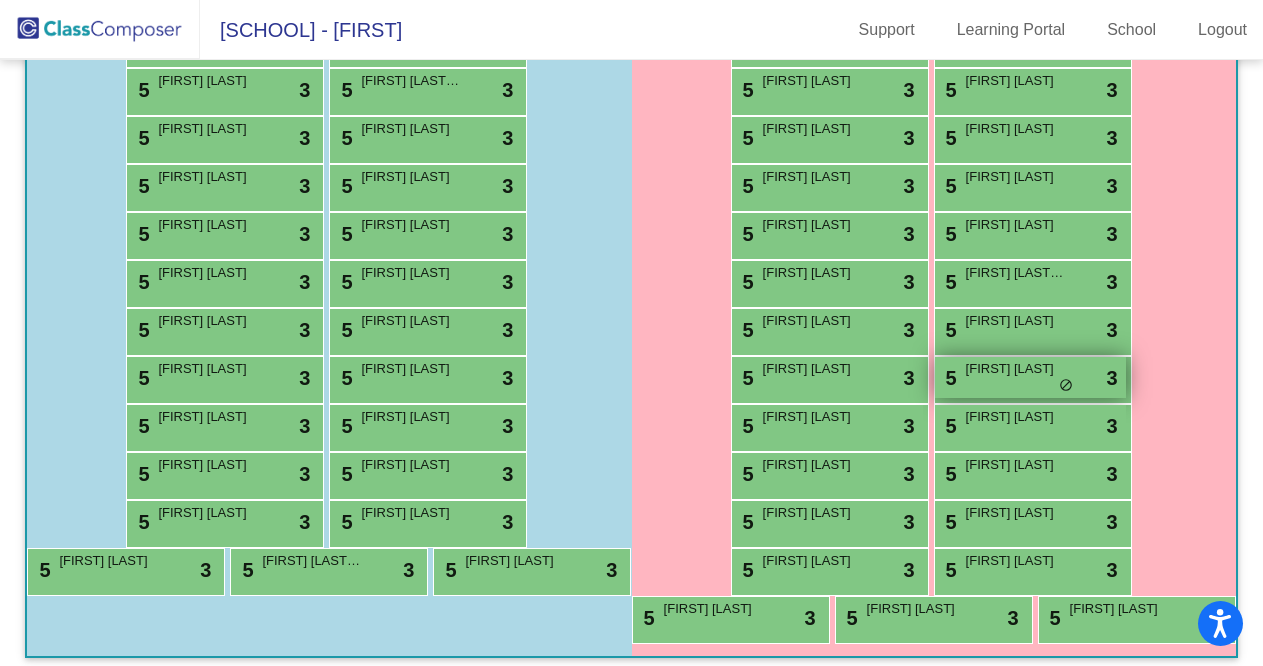click on "[NUMBER] [FIRST] [LAST] [ICON] [NUMBER]" at bounding box center [1030, 377] 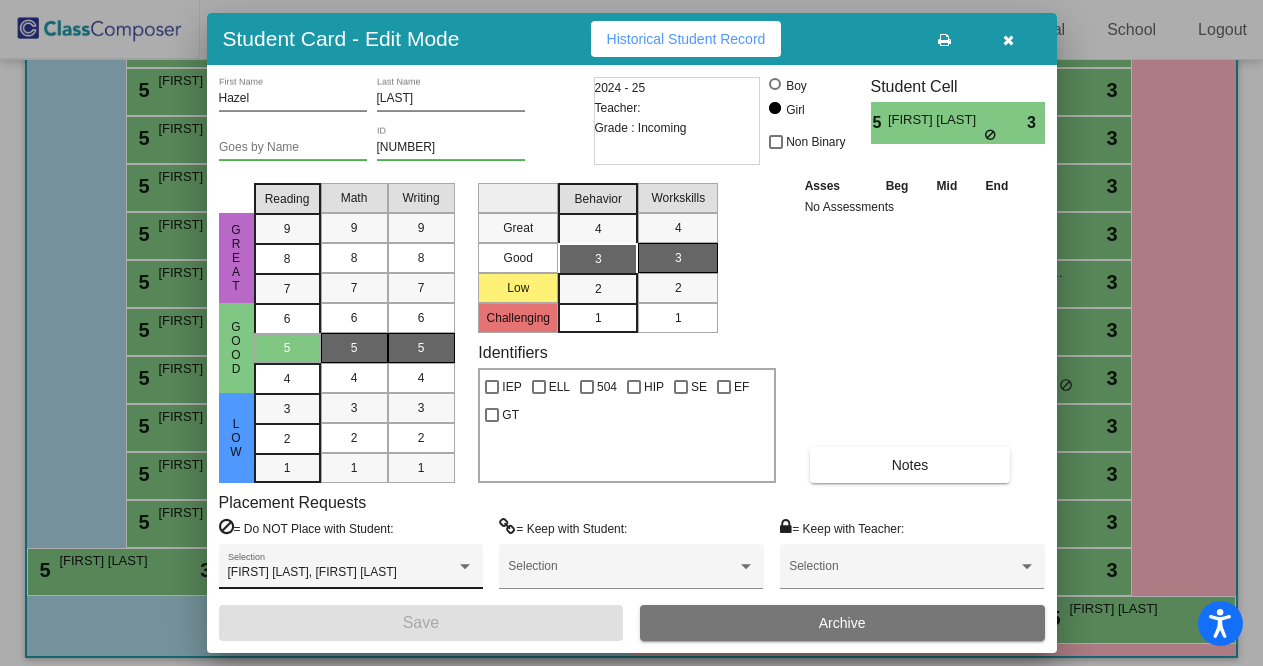 click on "[FIRST] [LAST], [FIRST] [LAST] [LAST]" at bounding box center [351, 571] 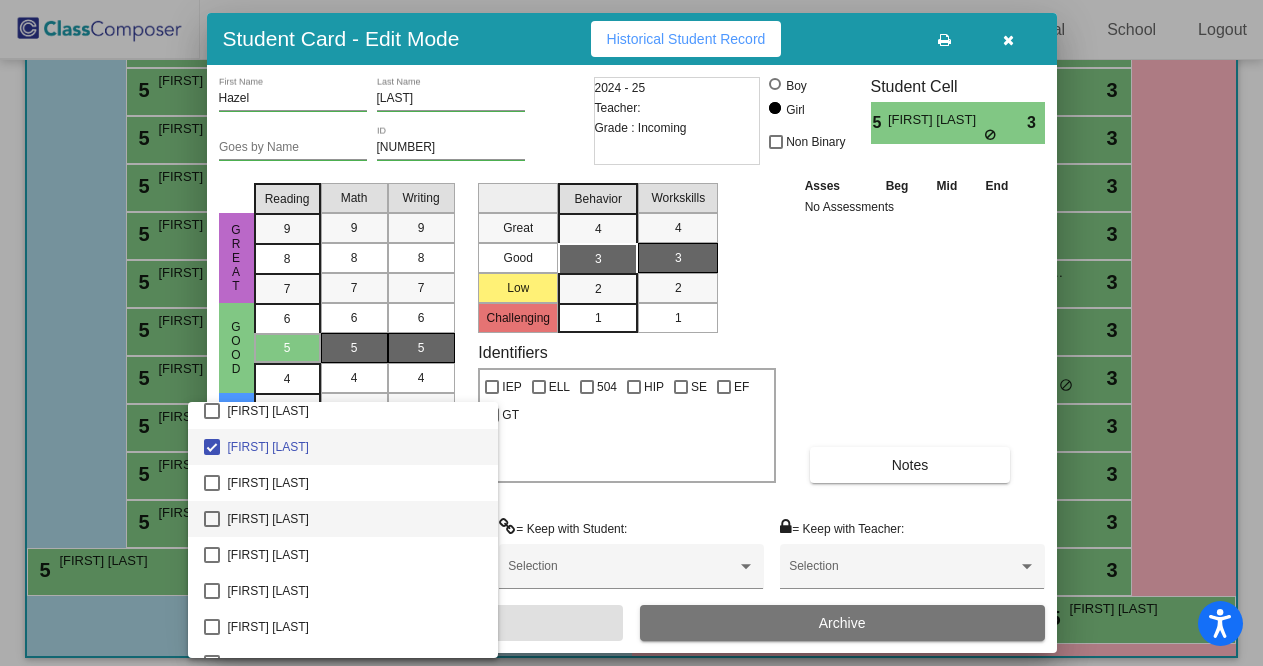 scroll, scrollTop: 141, scrollLeft: 0, axis: vertical 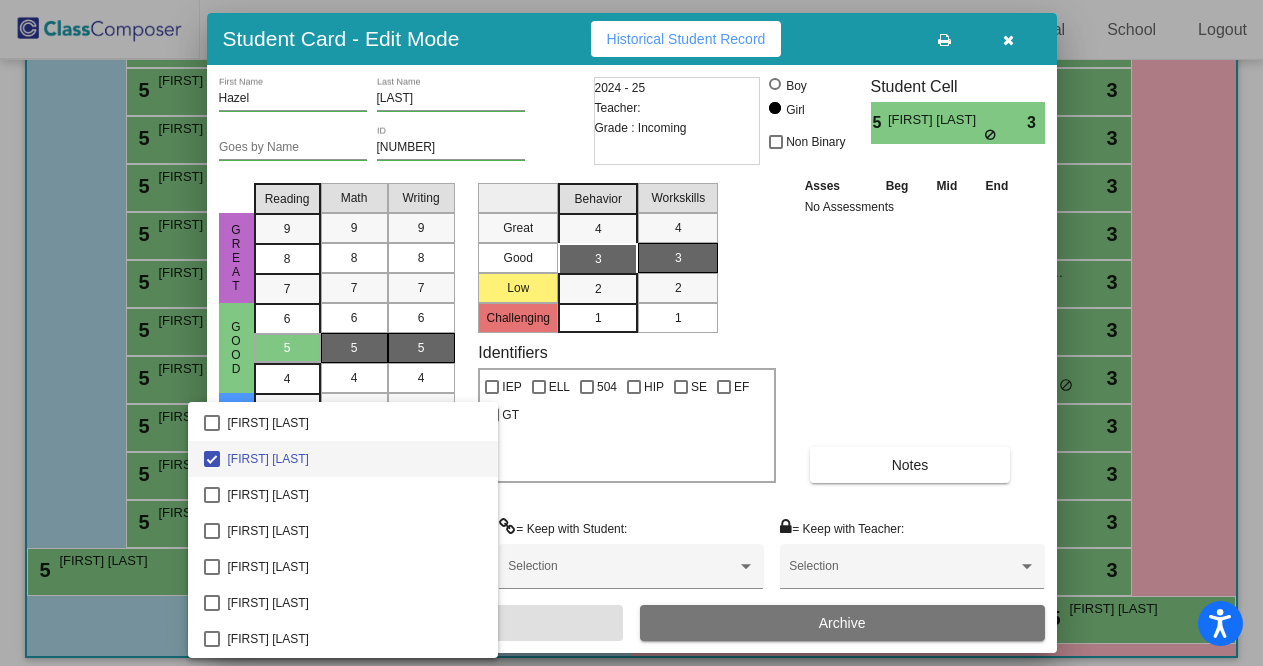 click at bounding box center (212, 459) 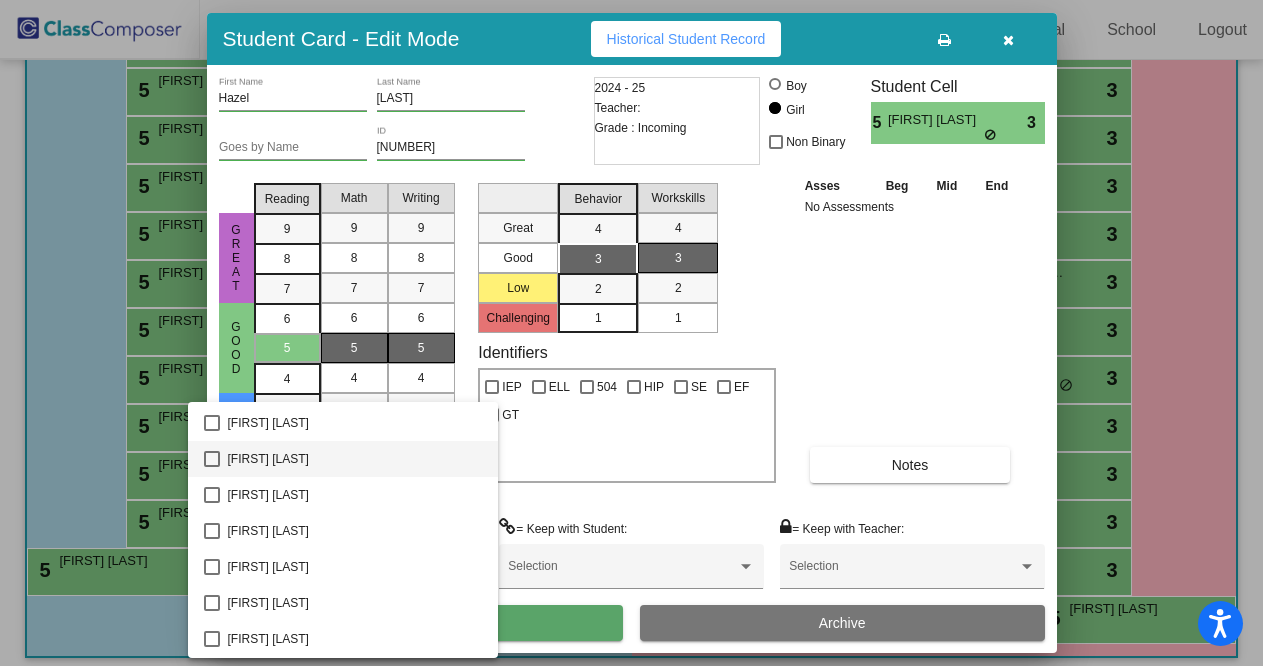 click at bounding box center (631, 333) 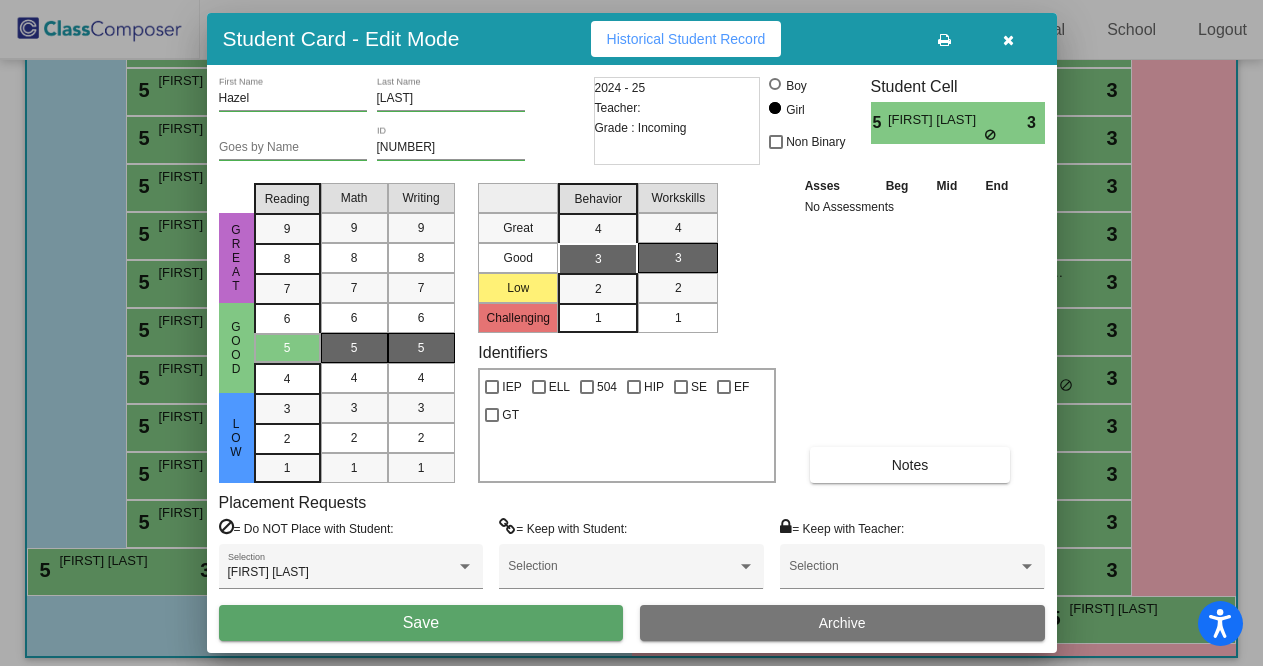 click on "Save" at bounding box center [421, 623] 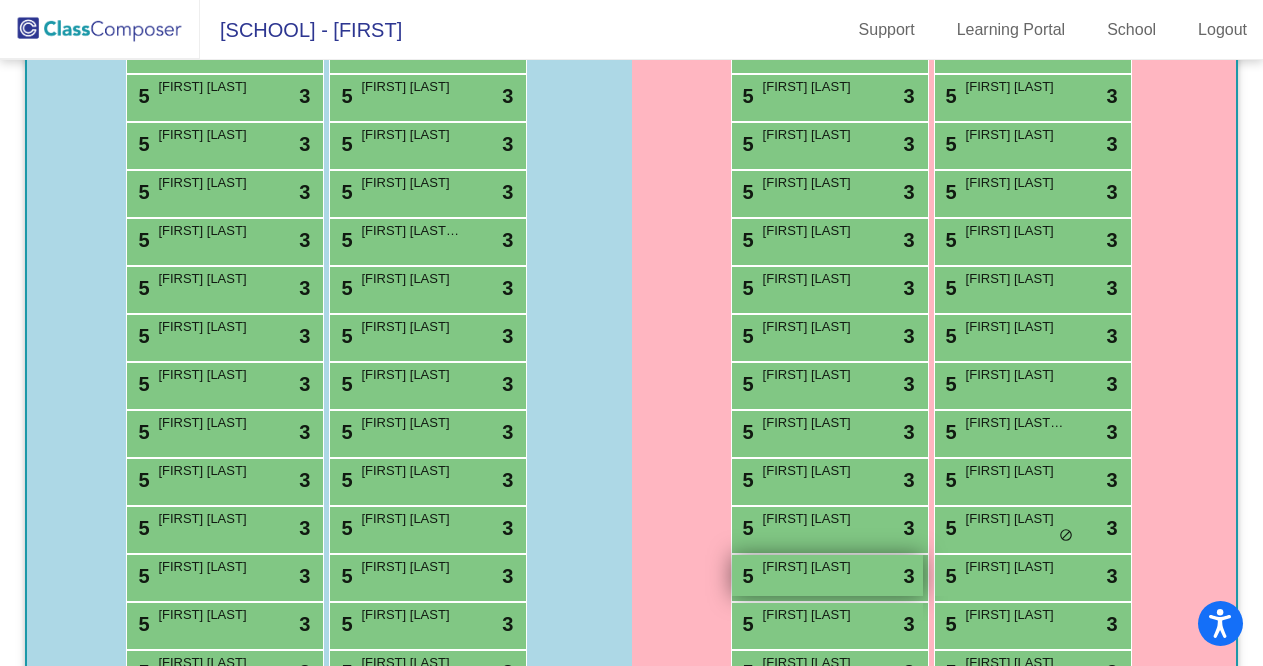 scroll, scrollTop: 544, scrollLeft: 0, axis: vertical 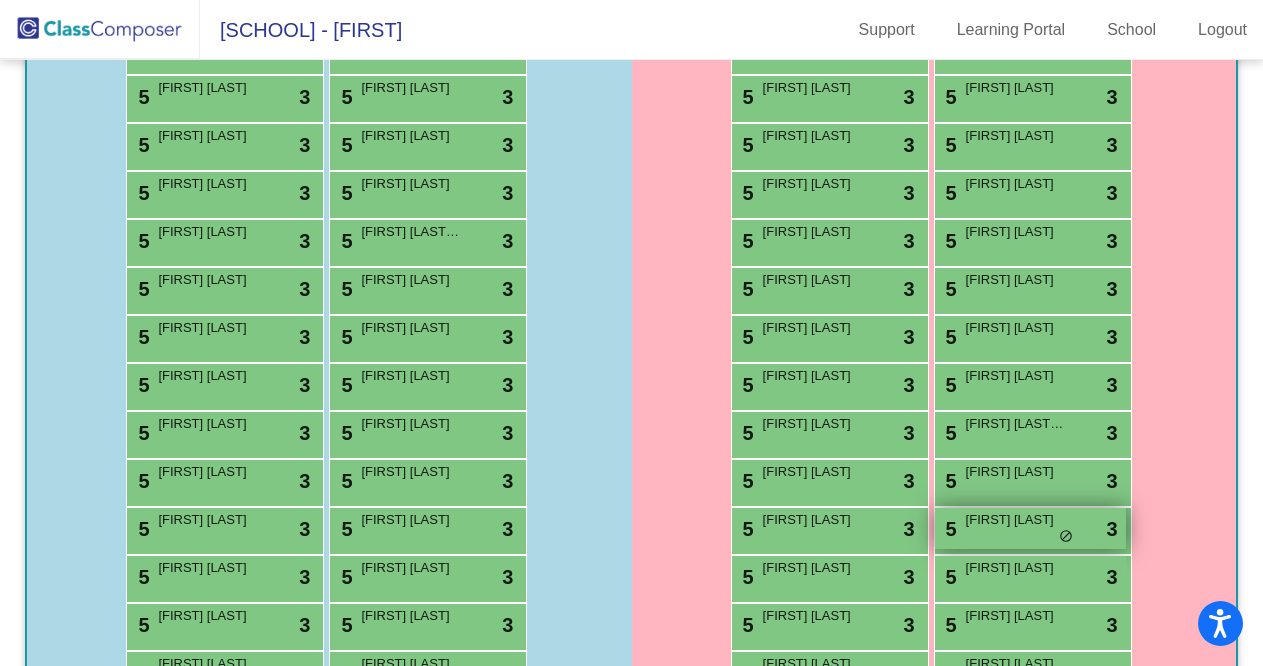 click on "[NUMBER] [FIRST] [LAST] [ICON] [NUMBER]" at bounding box center [1030, 528] 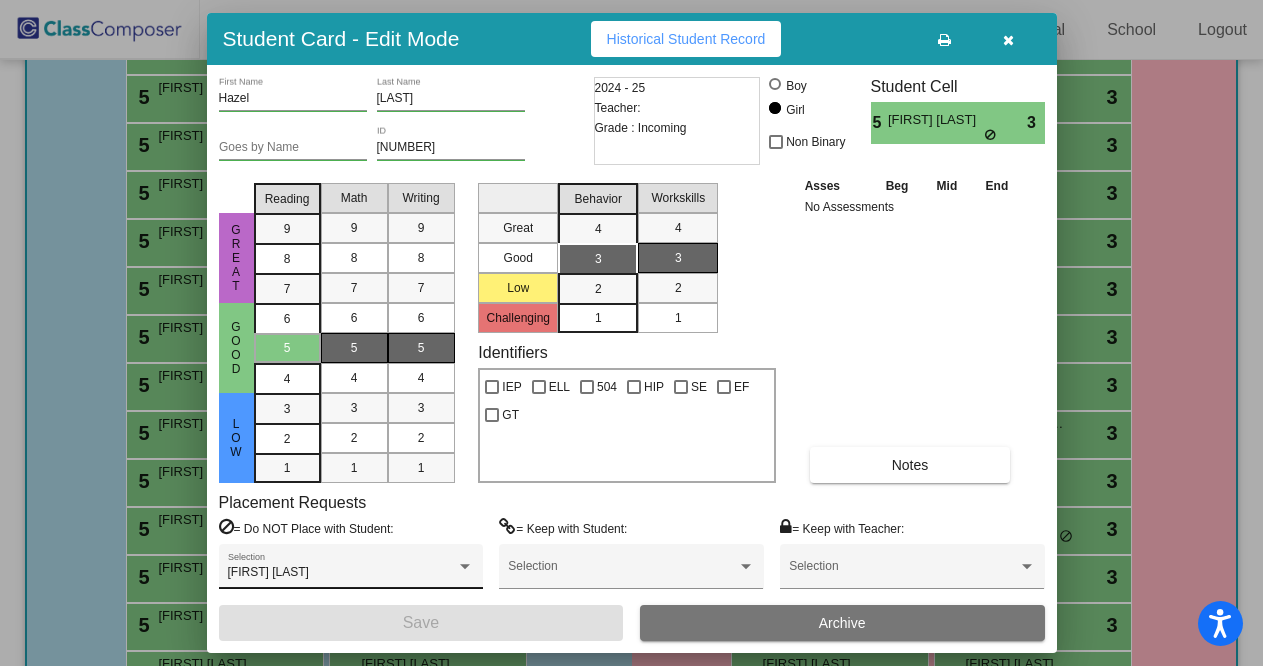 click on "[FIRST] [LAST] [LAST]" at bounding box center [351, 571] 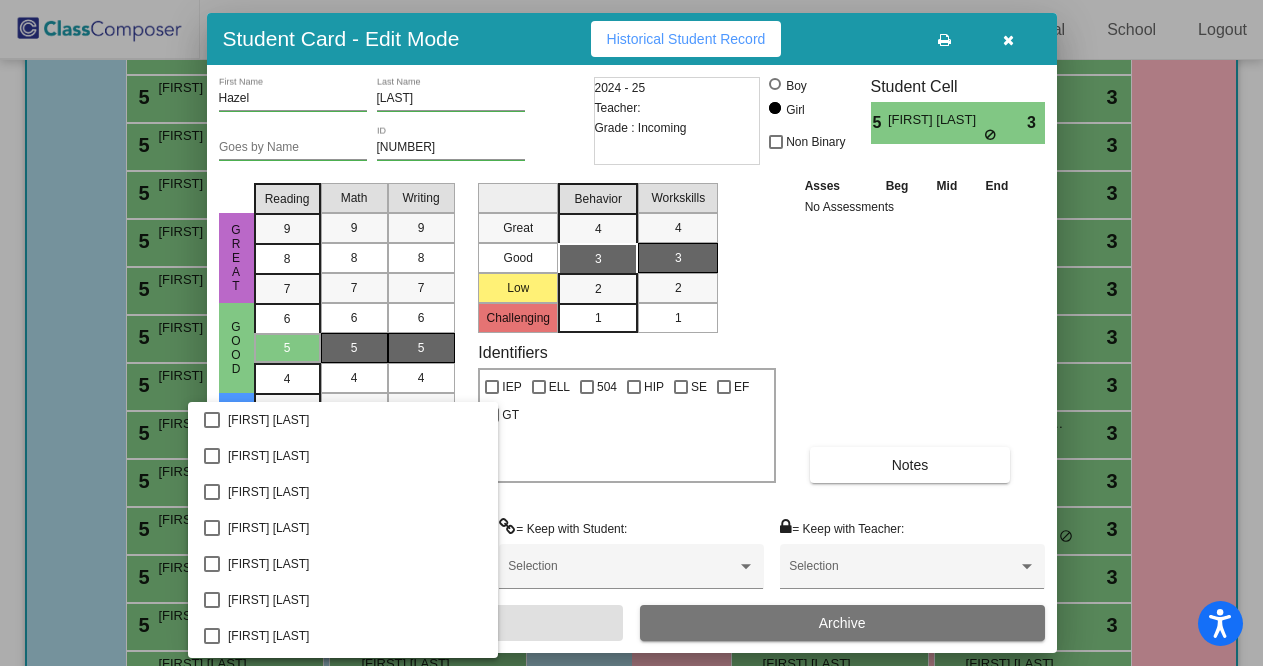 scroll, scrollTop: 603, scrollLeft: 0, axis: vertical 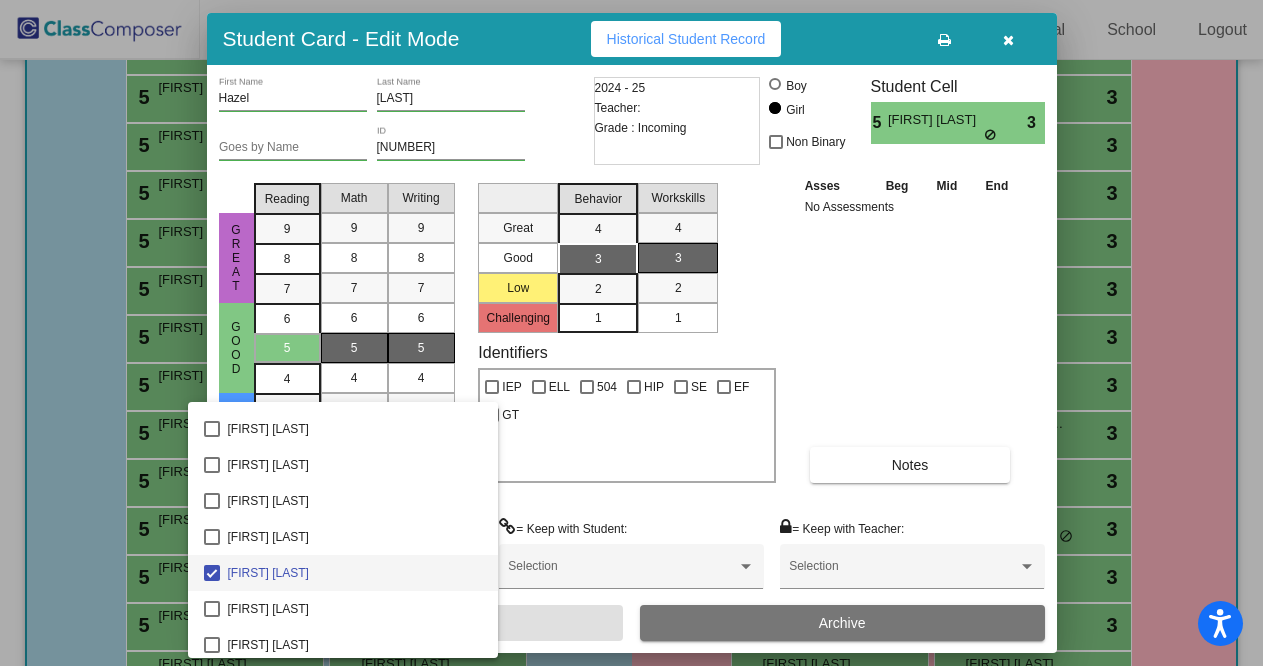 click at bounding box center [212, 573] 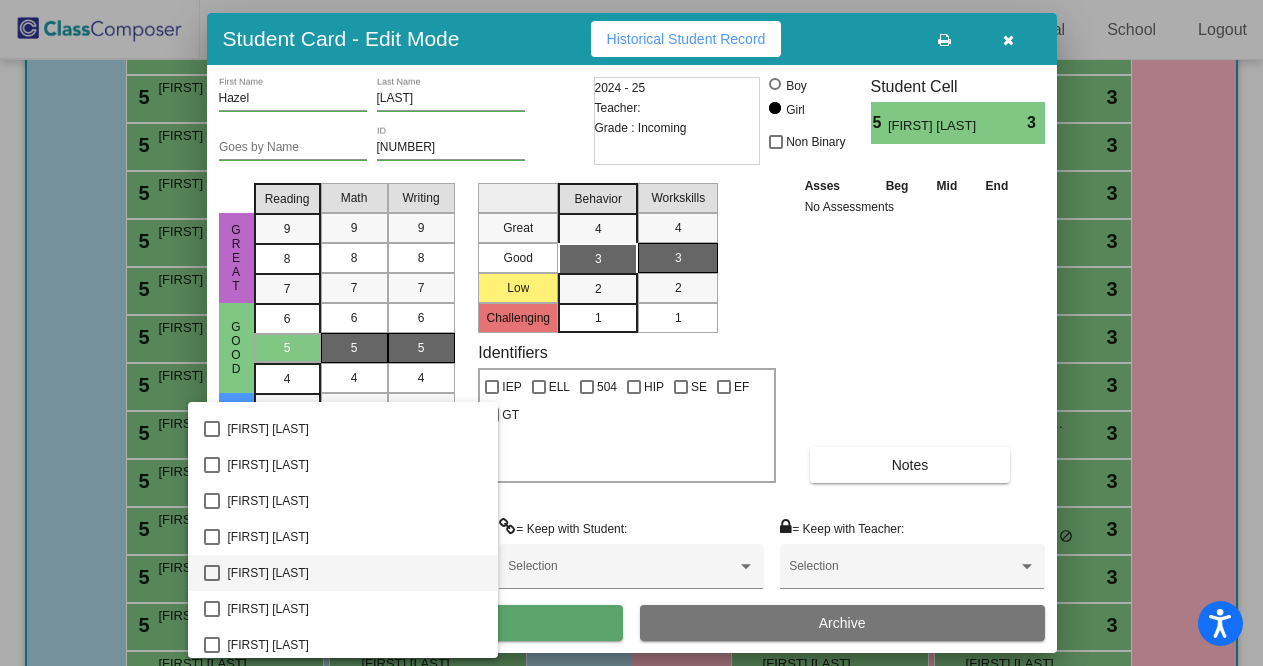click at bounding box center [631, 333] 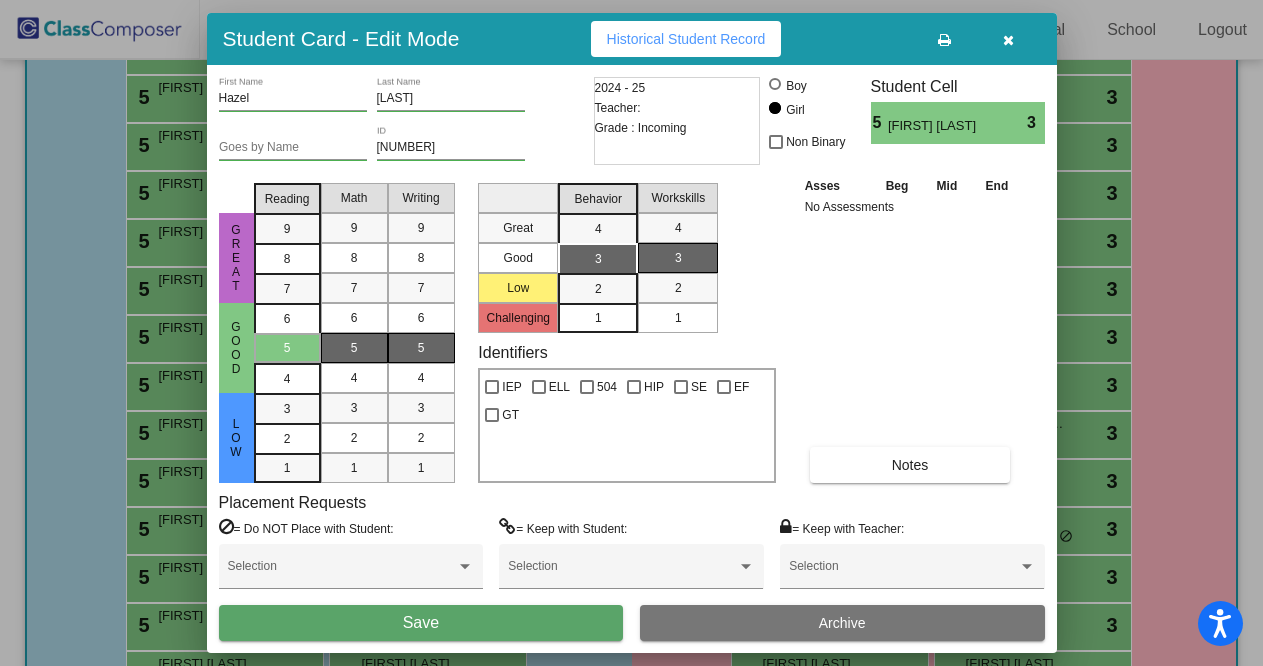 click on "[FIRST] First Name [LAST] Last Name Goes by Name [NUMBER] ID 2024 - 25 Teacher:  Grade : Incoming   Boy   Girl   Non Binary Student Cell [NUMBER] [FIRST] [LAST] 3  Great   Good   Low  Reading 9 8 7 6 5 4 3 2 1 Math 9 8 7 6 5 4 3 2 1 Writing 9 8 7 6 5 4 3 2 1 Great Good Low Challenging Behavior 4 3 2 1 Workskills 4 3 2 1 Identifiers   IEP   ELL   504   HIP   SE   EF   GT Asses Beg Mid End No Assessments  Notes  Placement Requests  = Do NOT Place with Student:   Selection  = Keep with Student:   Selection  = Keep with Teacher:   Selection  Save   Archive" at bounding box center (632, 359) 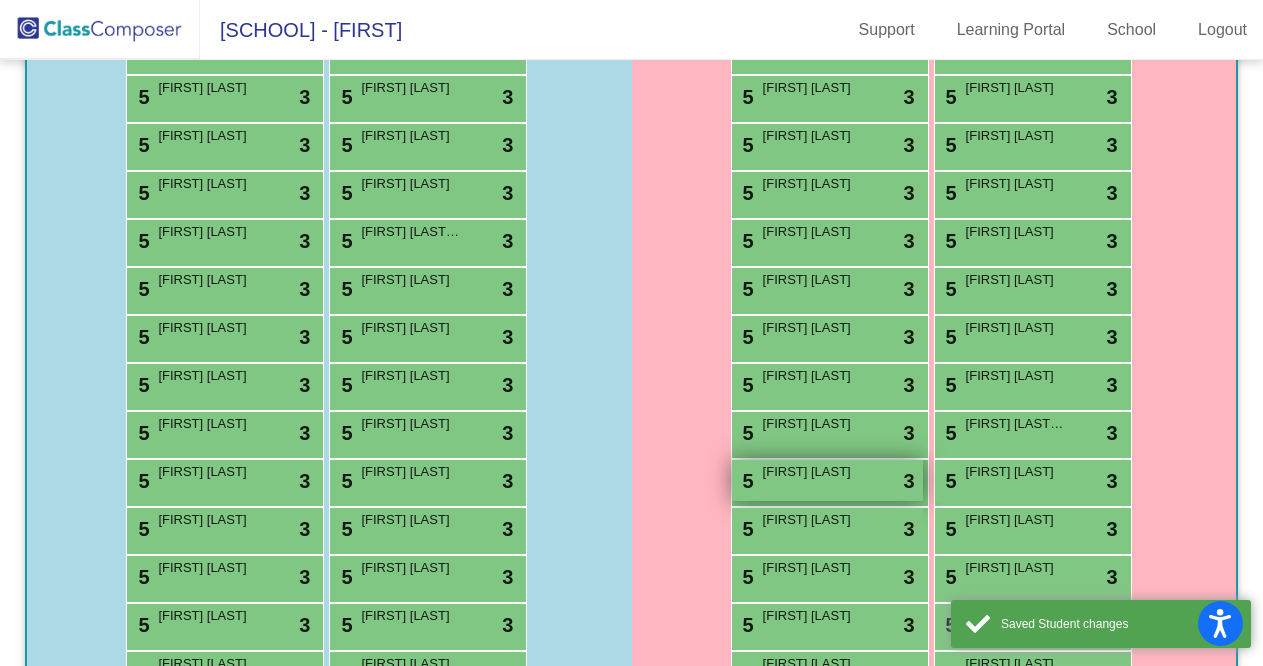 scroll, scrollTop: 549, scrollLeft: 0, axis: vertical 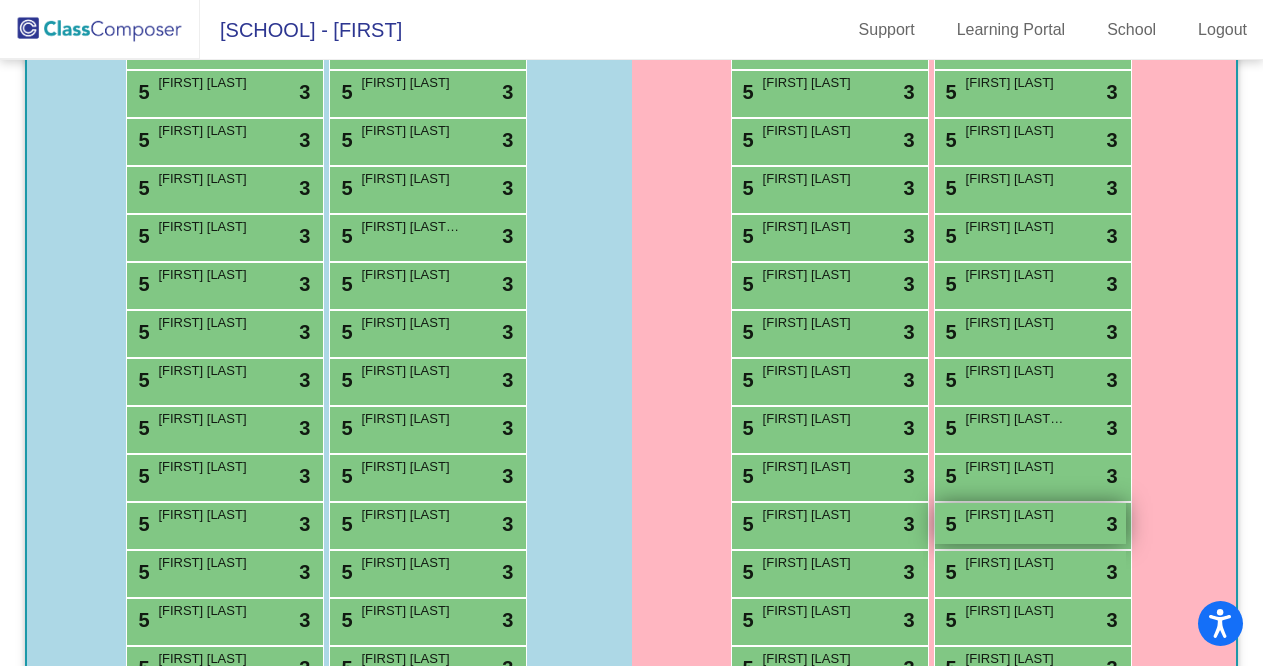 click on "[NUMBER] [FIRST] [LAST] [ICON] [NUMBER]" at bounding box center (1030, 523) 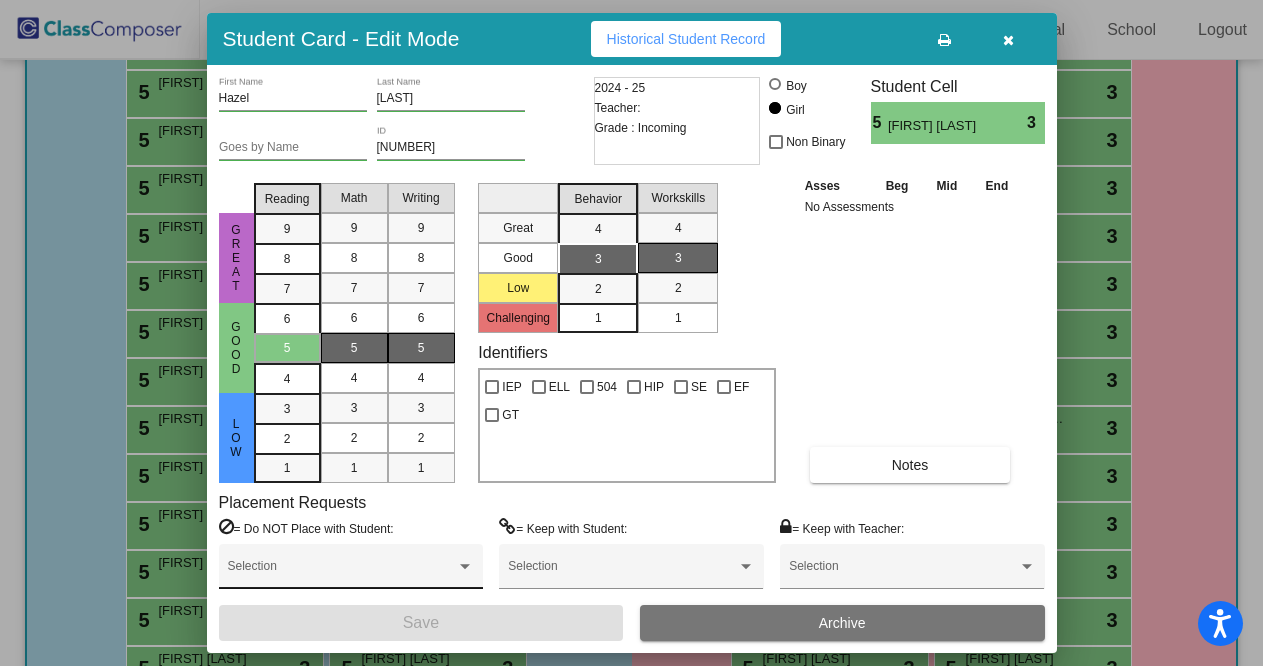 click at bounding box center [342, 573] 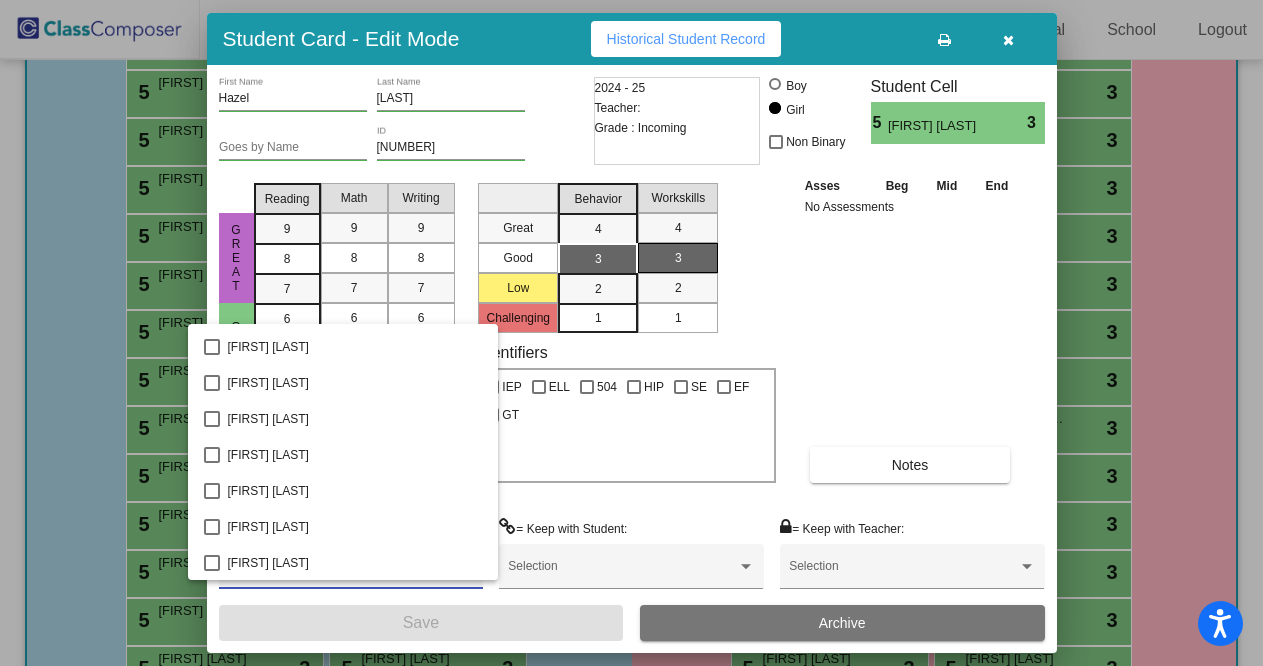 scroll, scrollTop: 596, scrollLeft: 0, axis: vertical 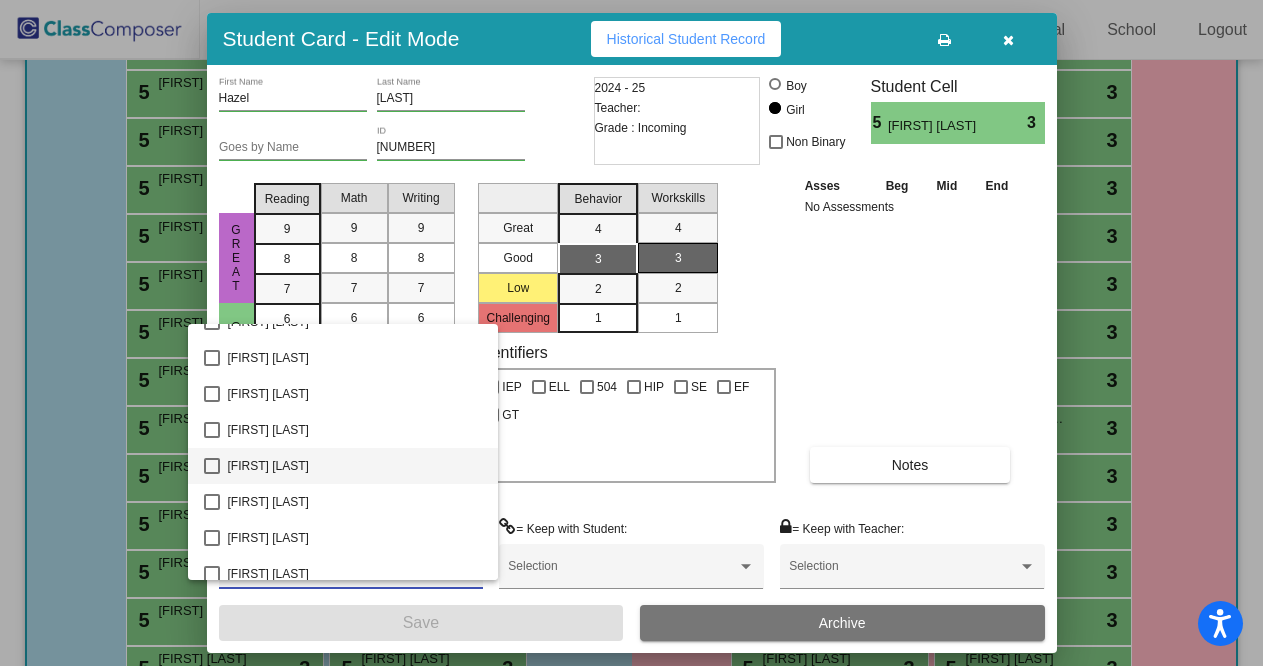 click on "[FIRST] [LAST]" at bounding box center [355, 466] 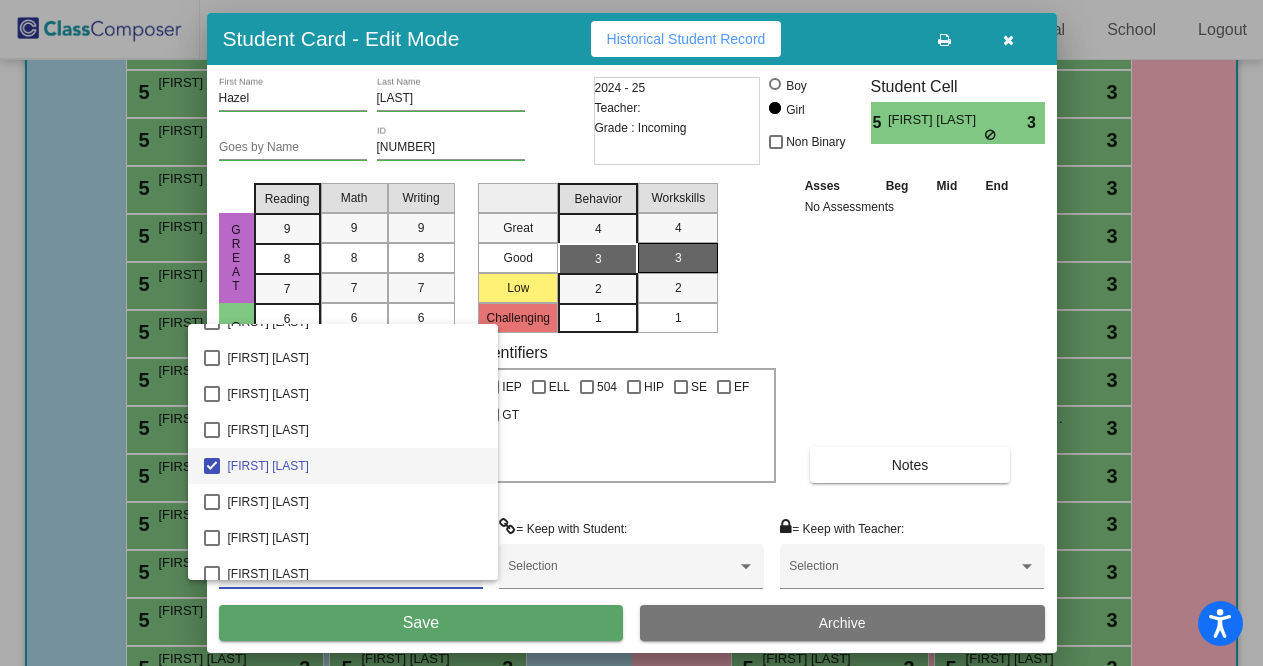 click on "[FIRST] [LAST]" at bounding box center (355, 466) 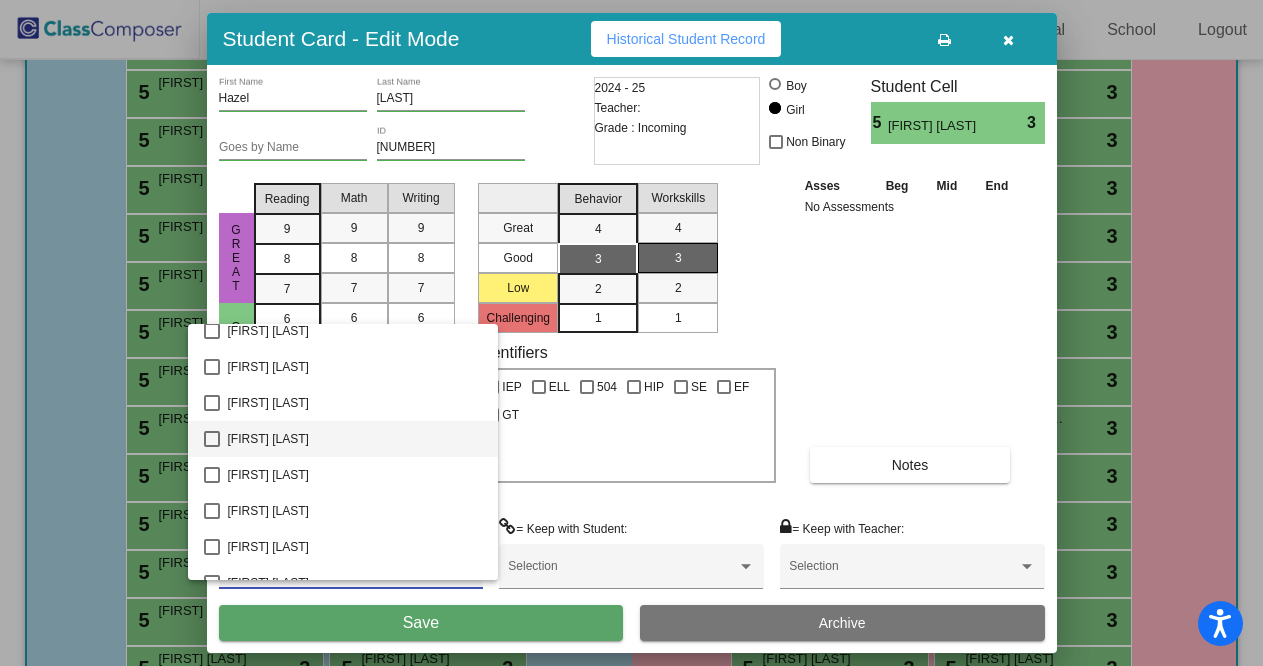 scroll, scrollTop: 626, scrollLeft: 0, axis: vertical 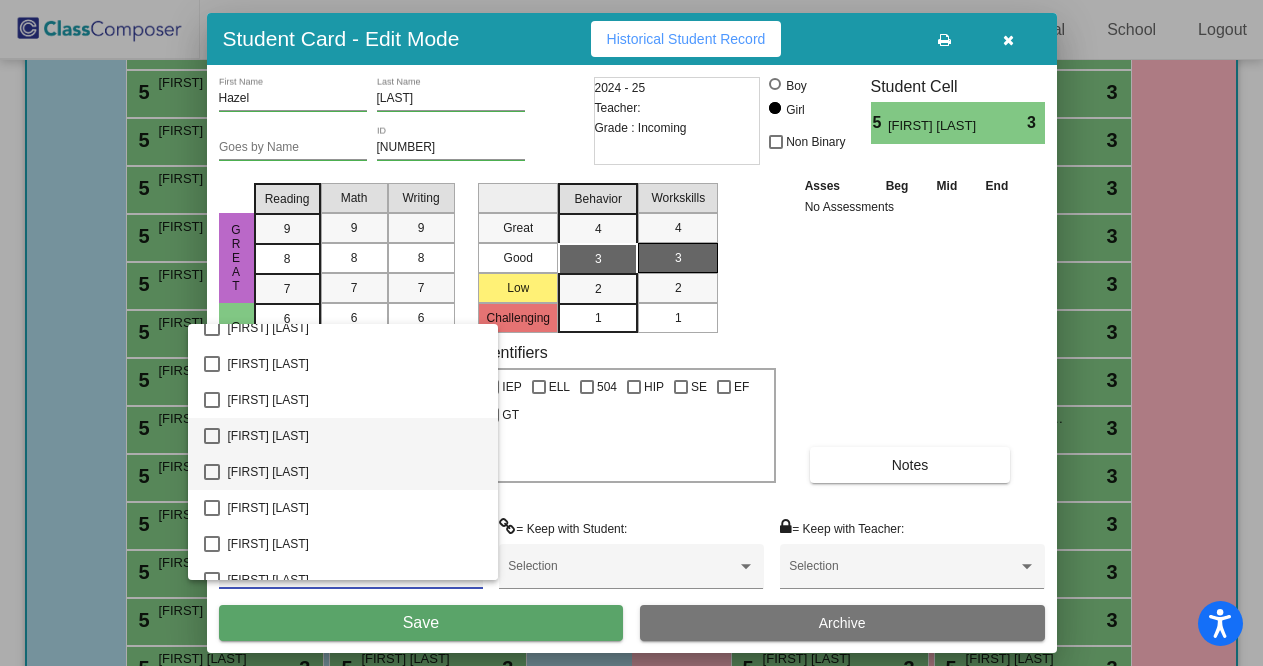 click on "[FIRST] [LAST]" at bounding box center [343, 472] 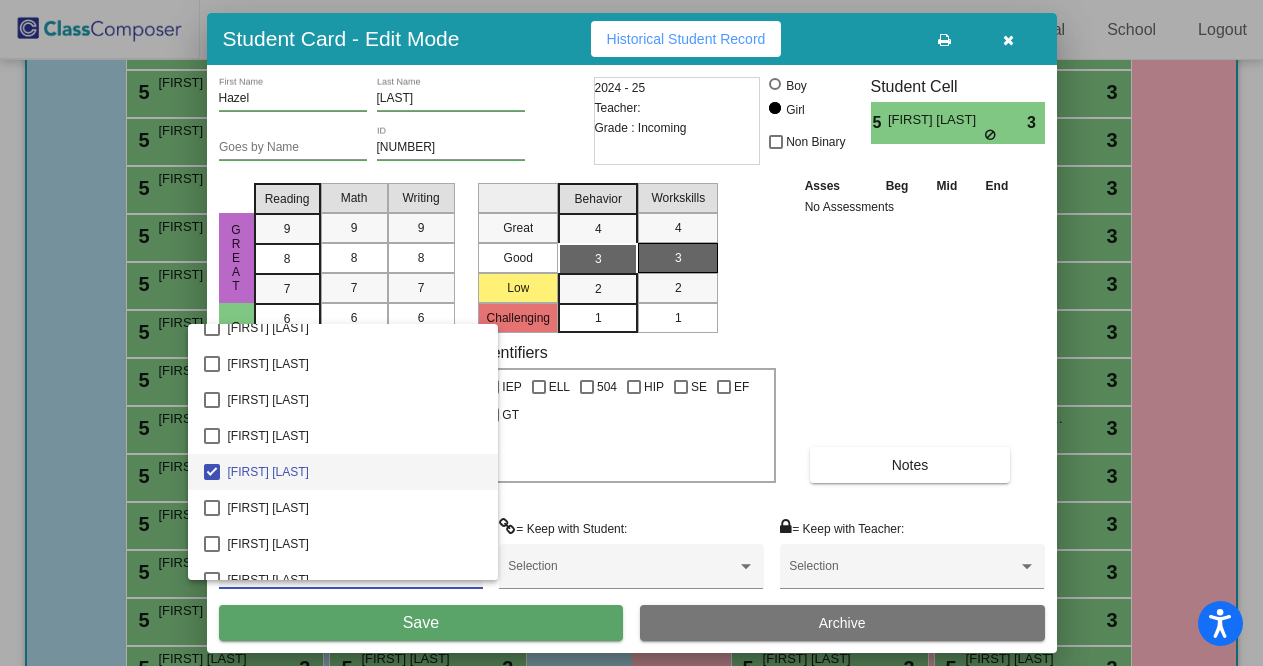 click at bounding box center [631, 333] 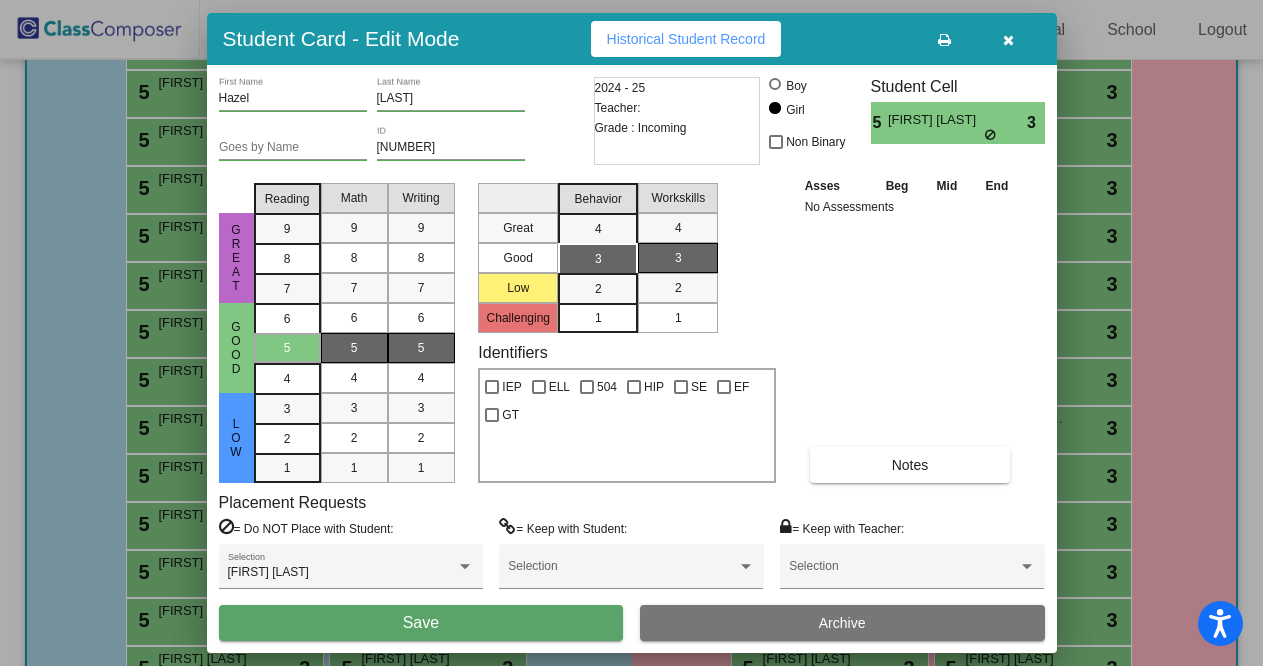 click on "Save" at bounding box center [421, 623] 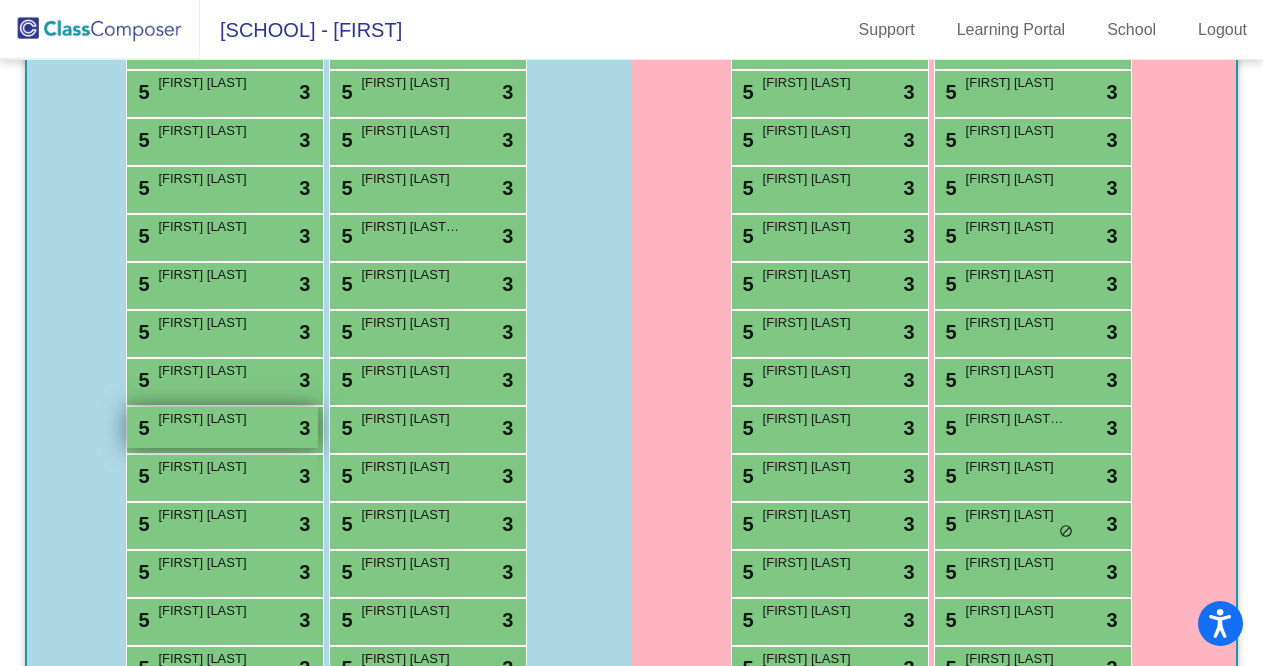 click on "[FIRST] [LAST]" at bounding box center [208, 419] 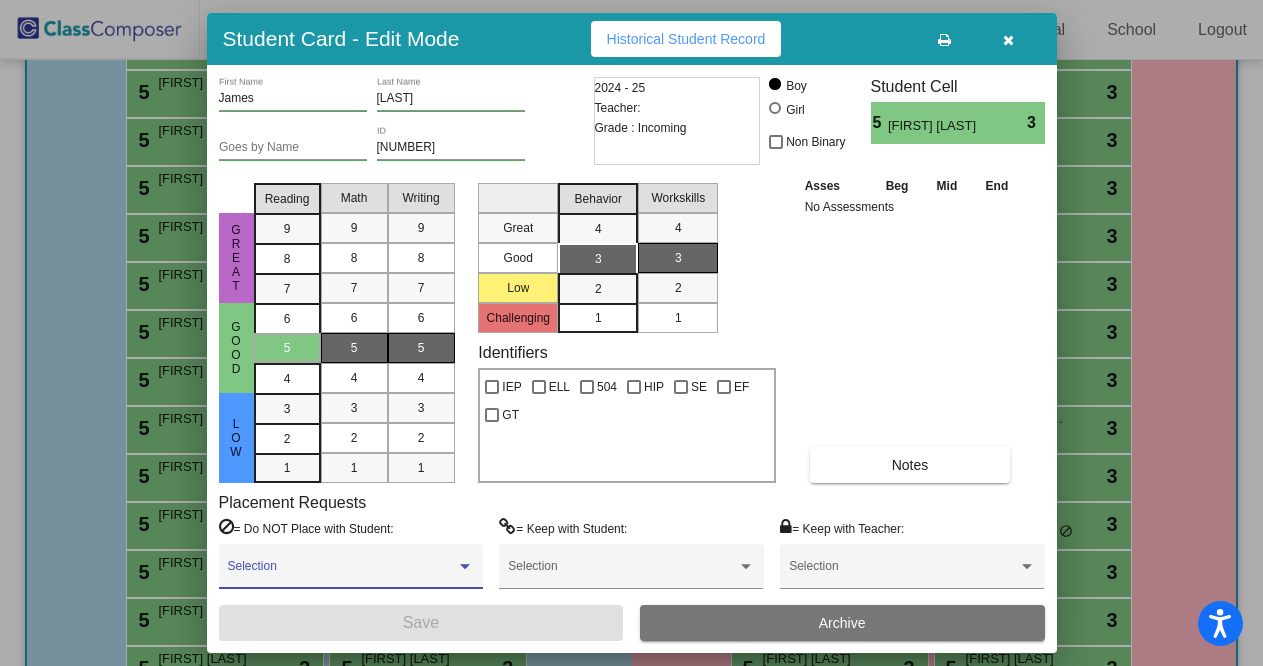 click at bounding box center [342, 573] 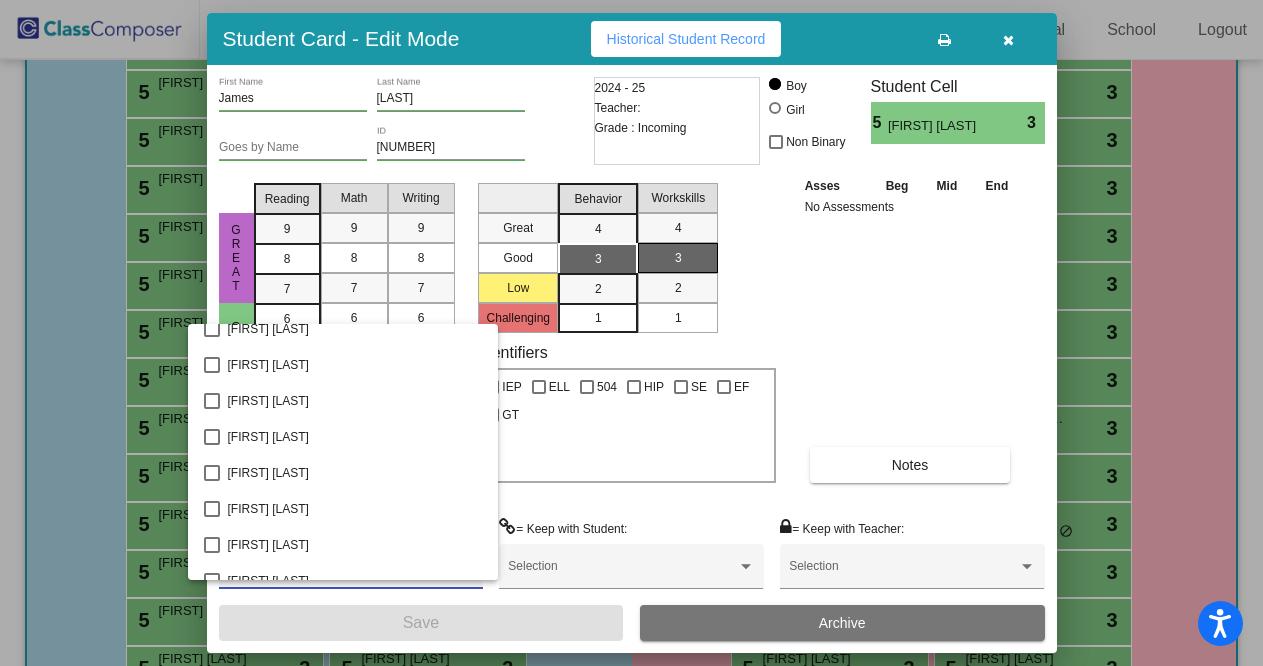 scroll, scrollTop: 1340, scrollLeft: 0, axis: vertical 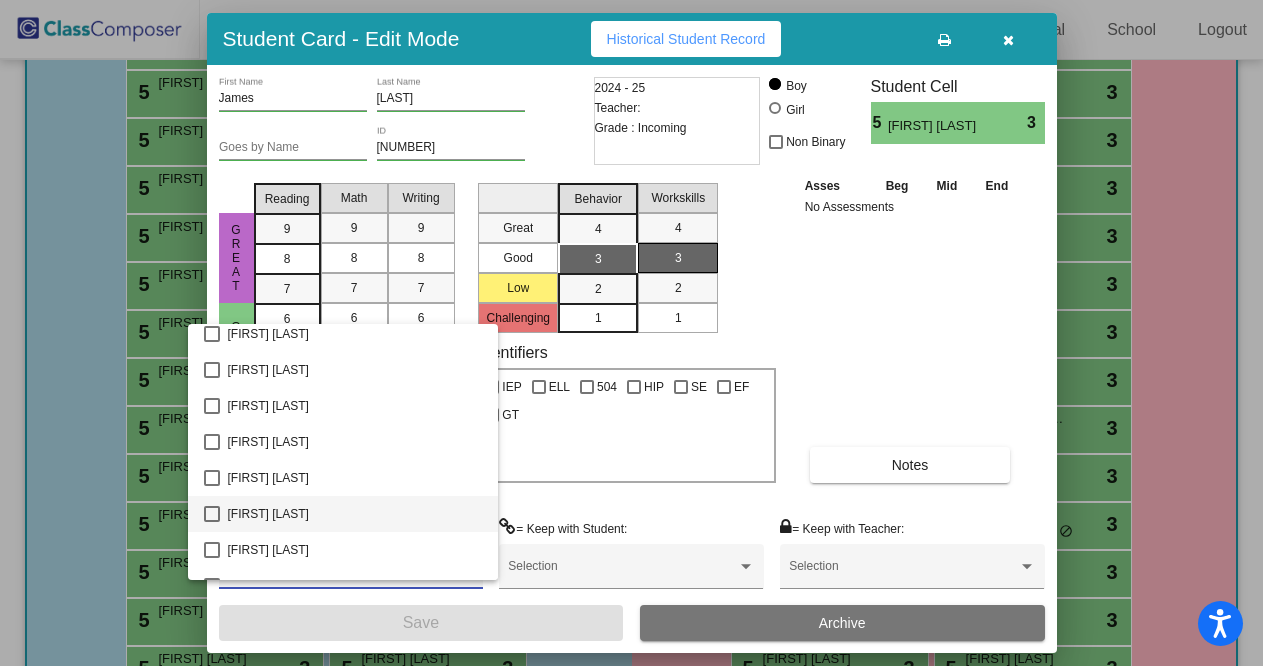 click on "[FIRST] [LAST]" at bounding box center [343, 514] 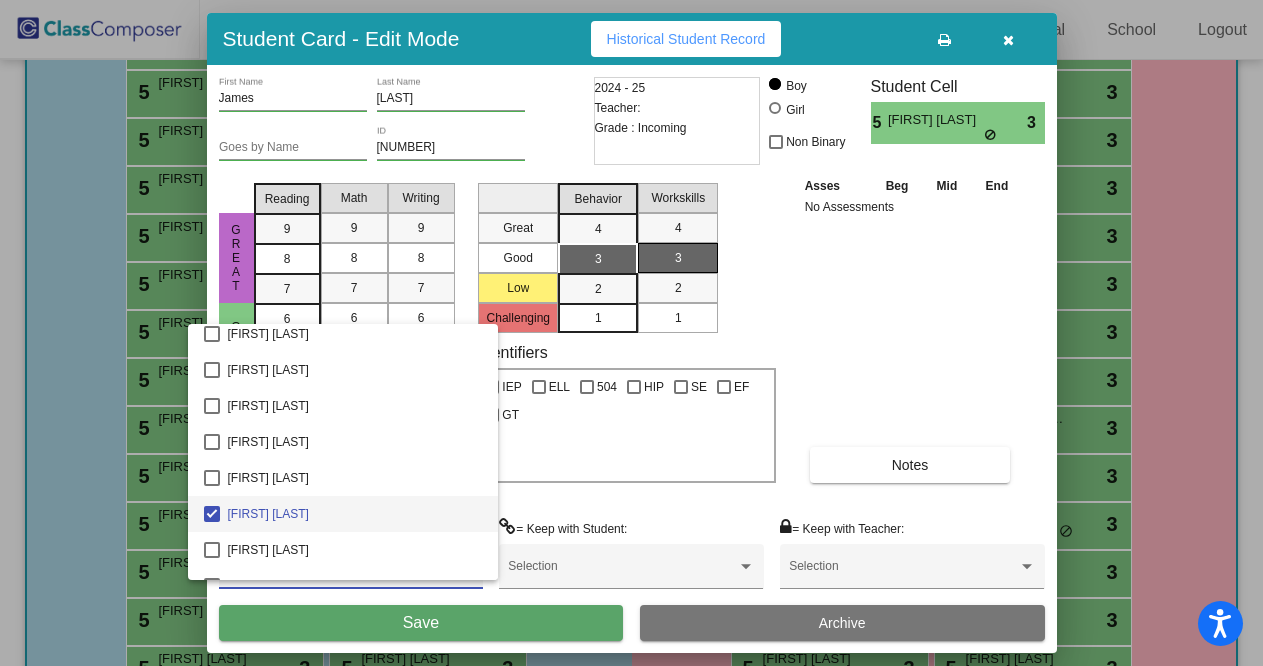 click at bounding box center [631, 333] 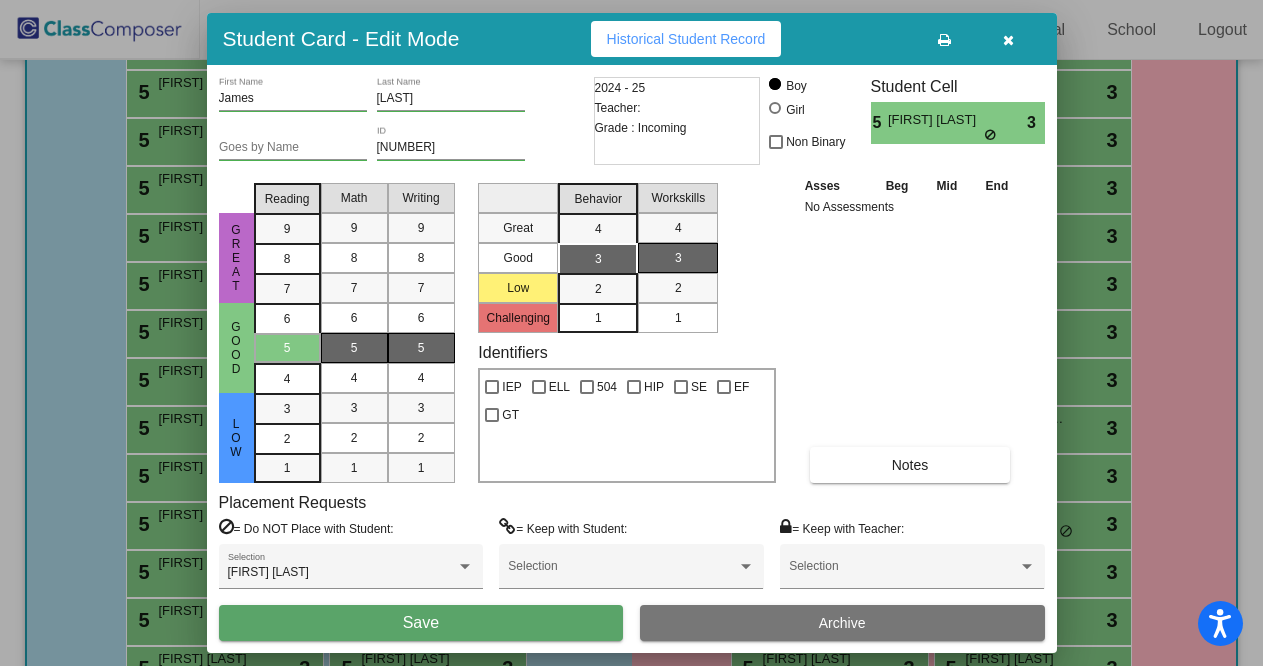 click on "Save" at bounding box center [421, 623] 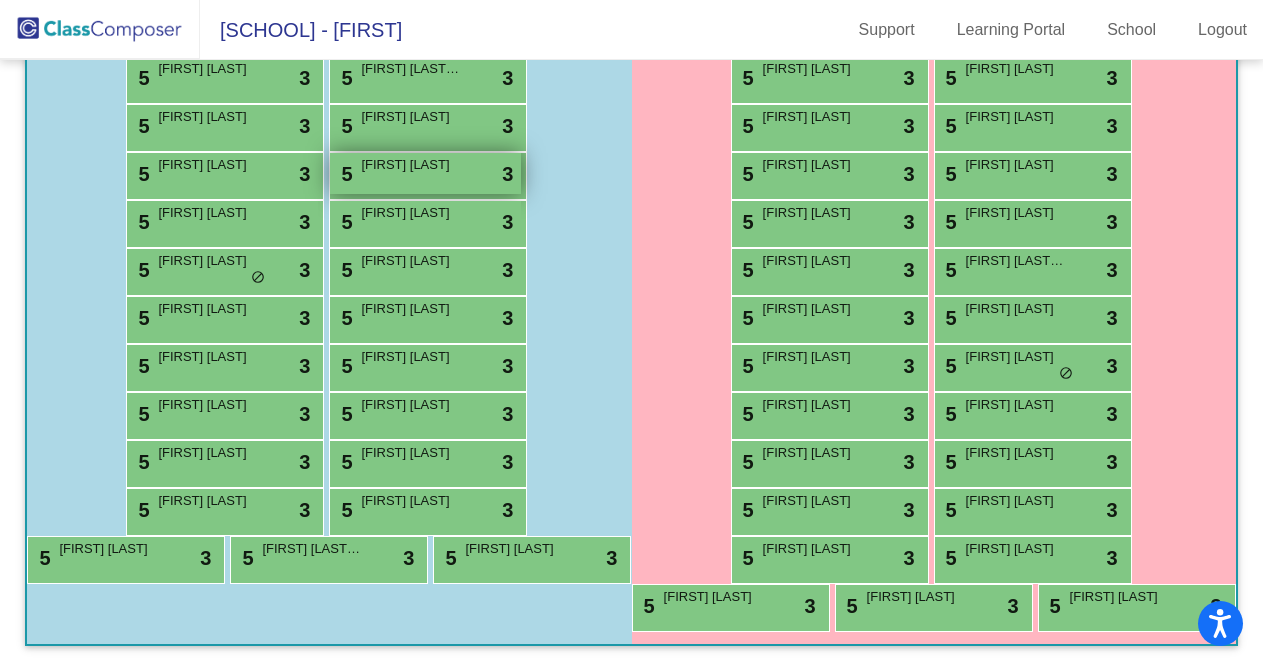 scroll, scrollTop: 755, scrollLeft: 0, axis: vertical 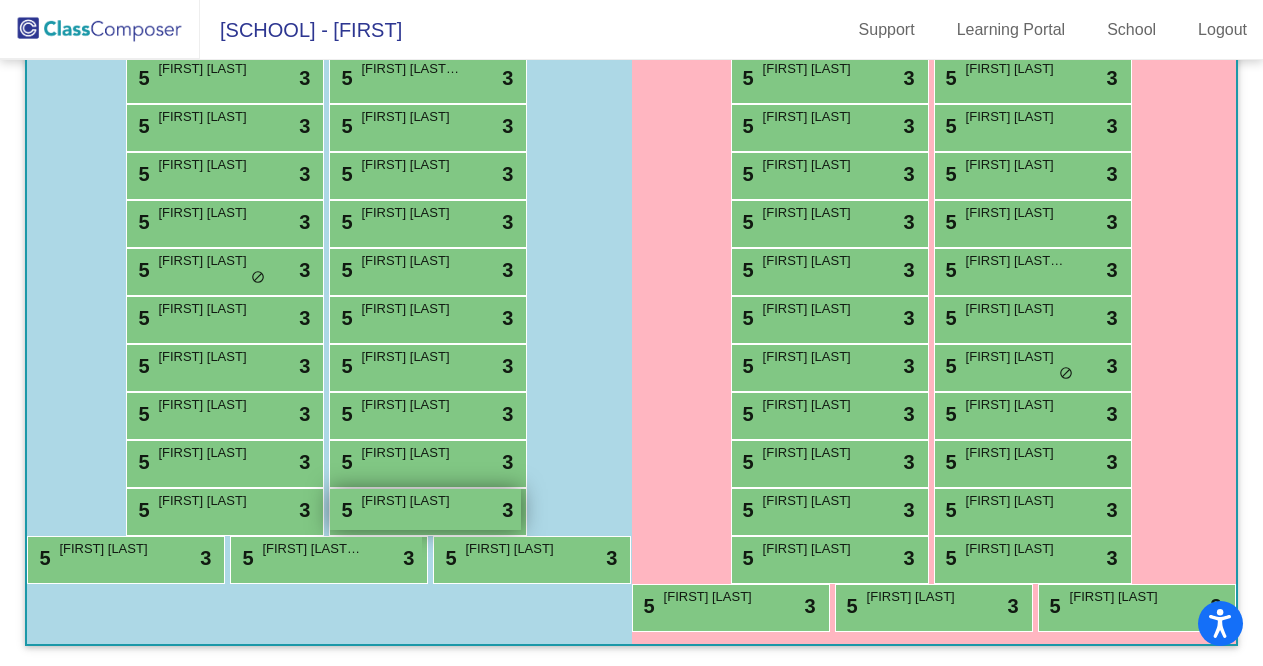 click on "[FIRST] [LAST]" at bounding box center [411, 501] 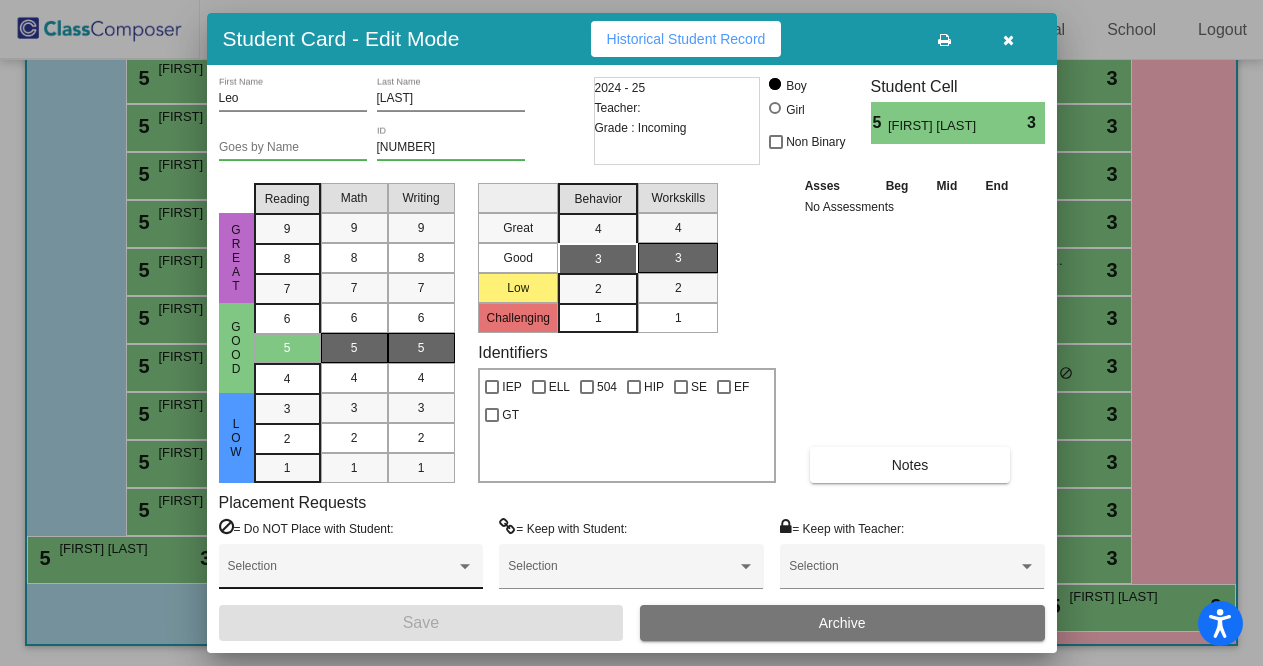 click on "Selection" at bounding box center (351, 571) 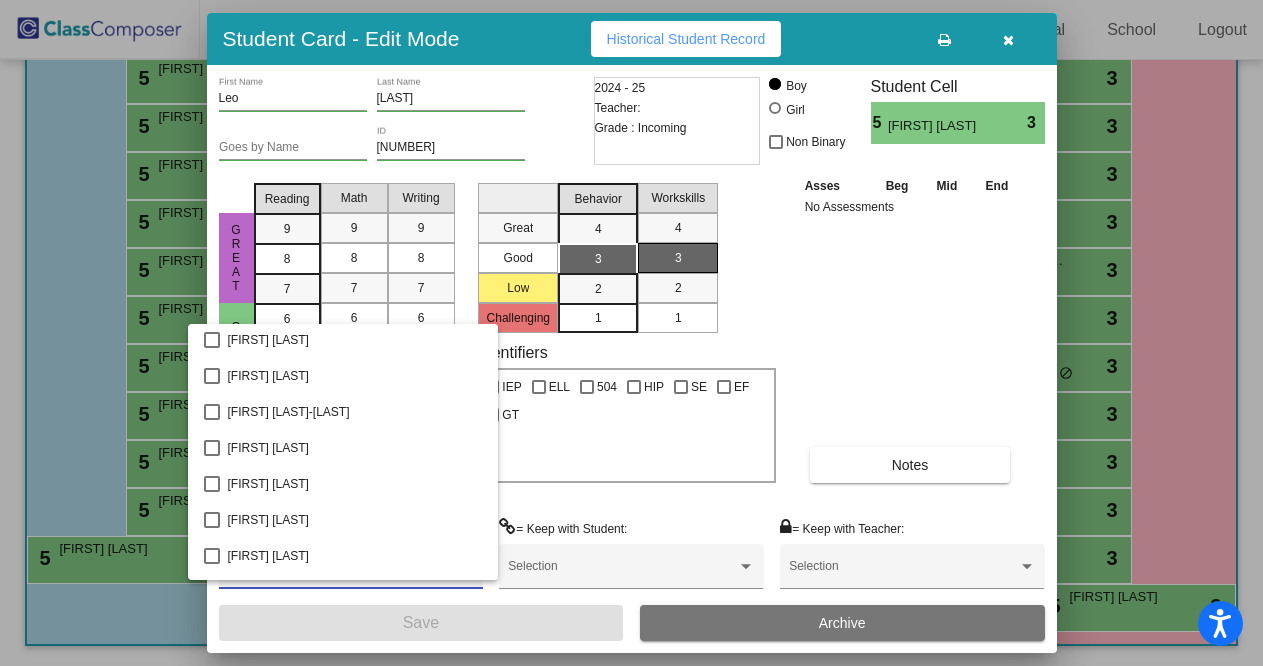 scroll, scrollTop: 1699, scrollLeft: 0, axis: vertical 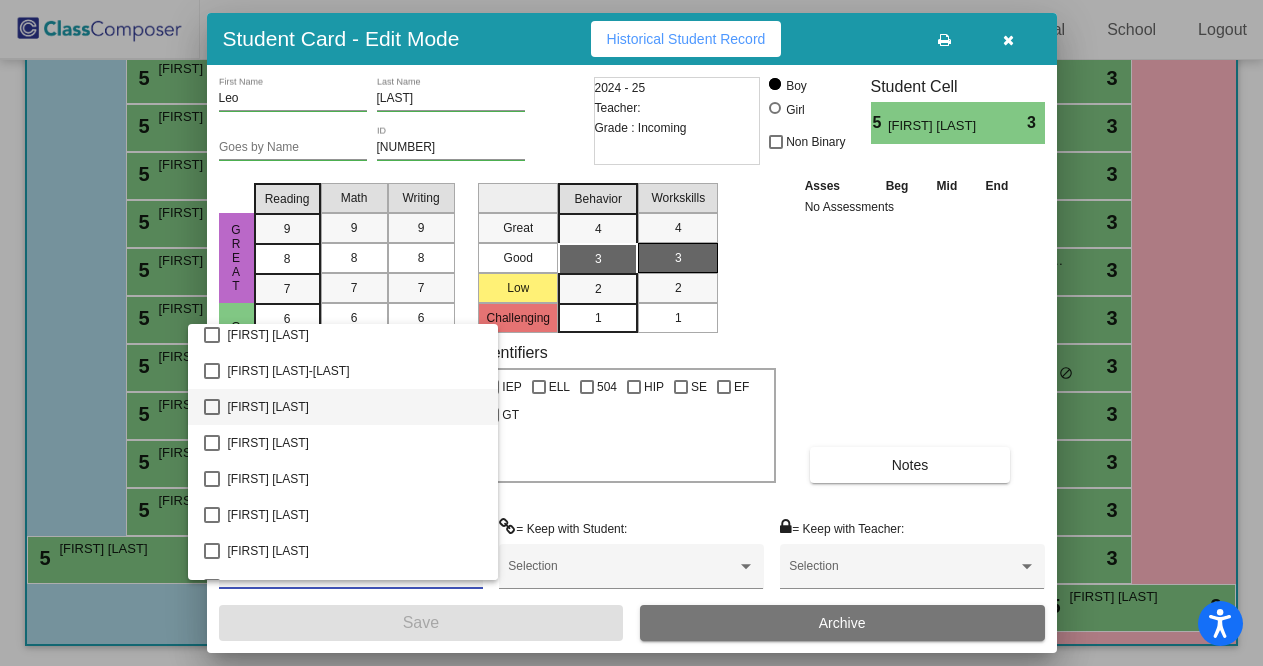 click at bounding box center [212, 407] 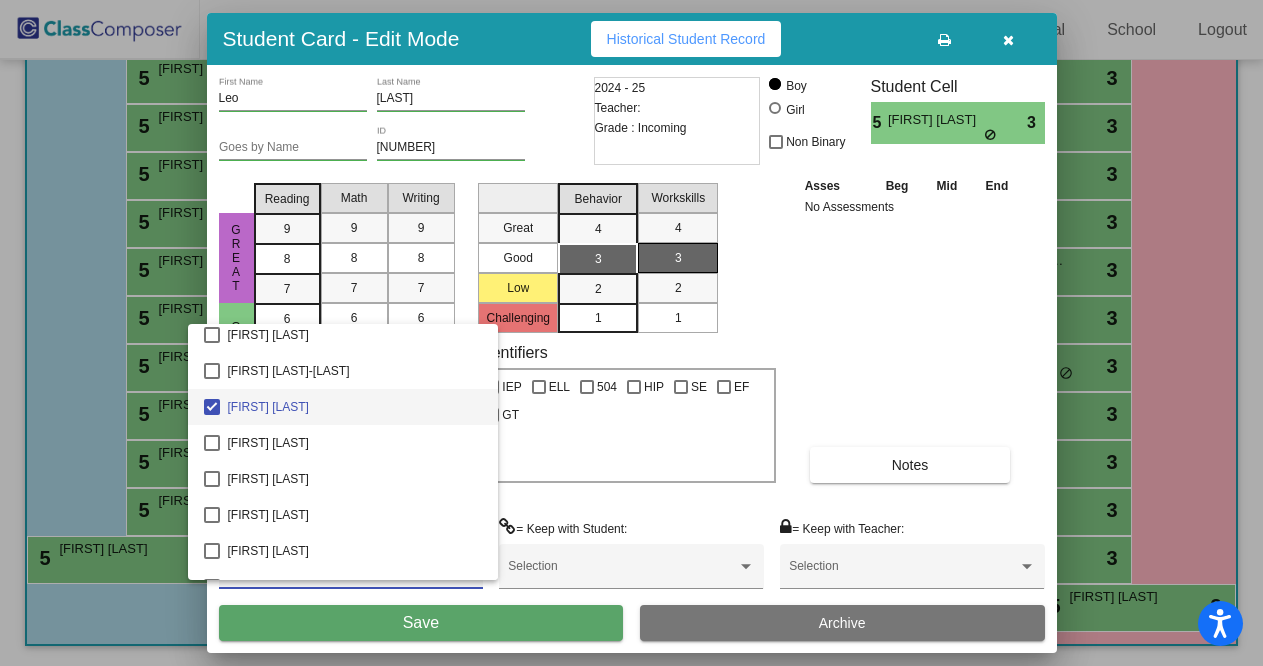 click at bounding box center [631, 333] 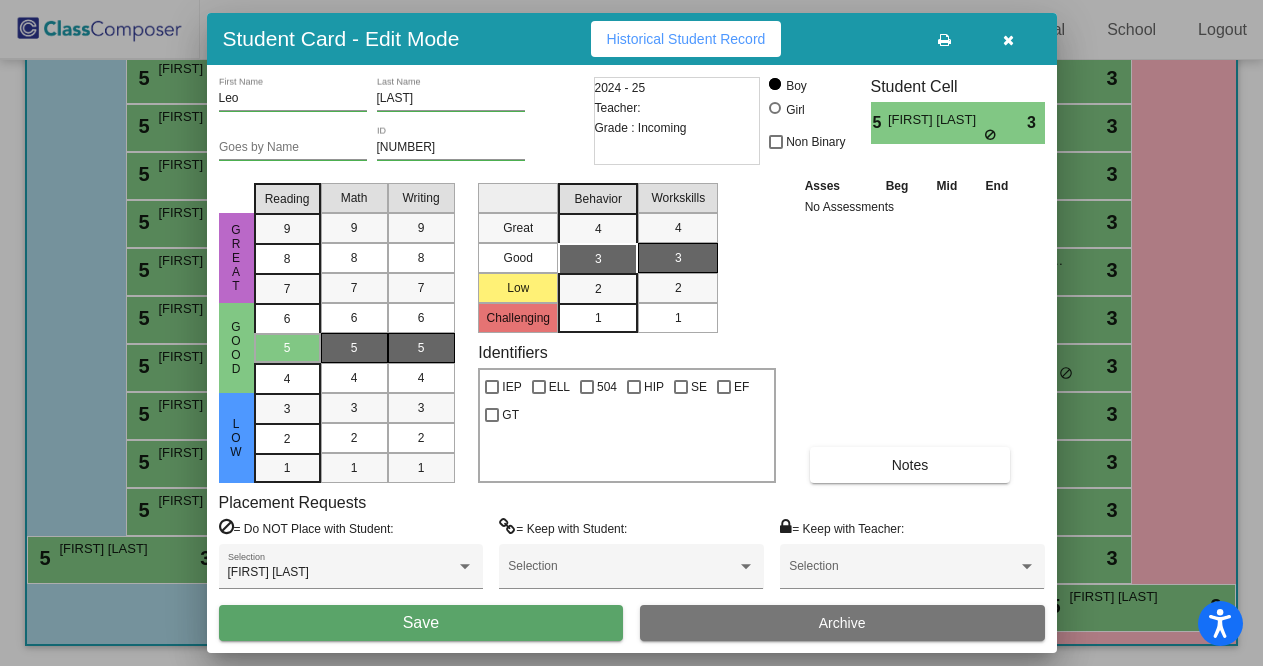 click on "Save" at bounding box center [421, 622] 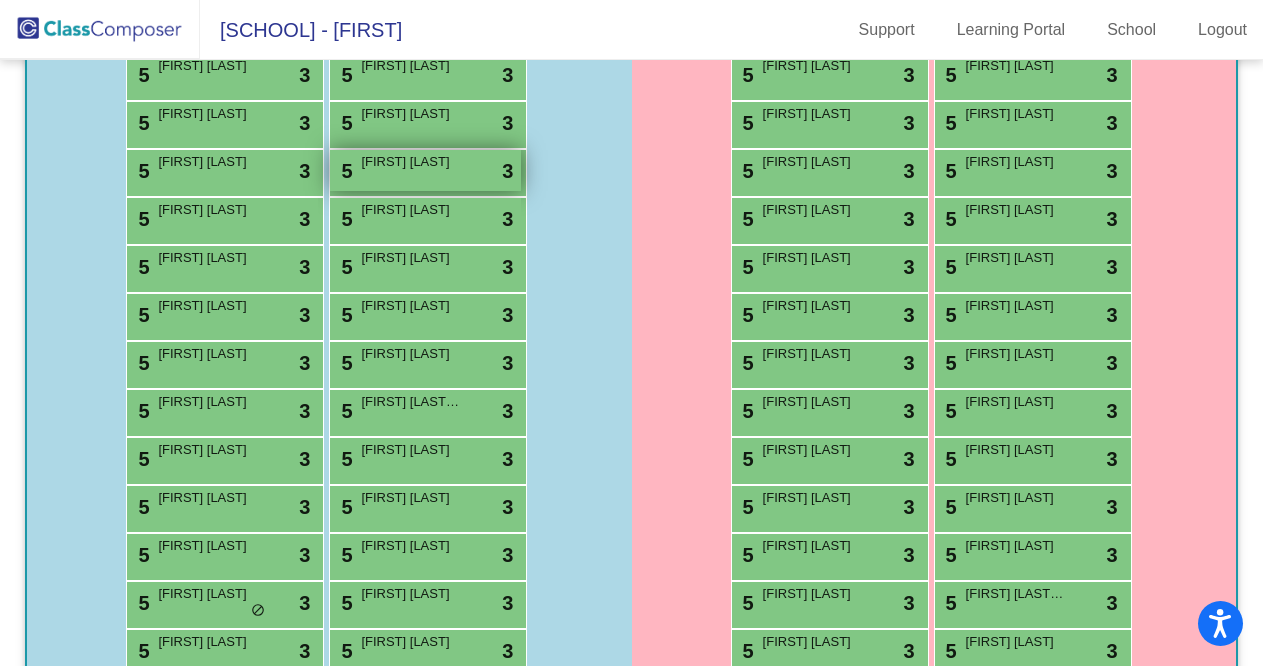 scroll, scrollTop: 414, scrollLeft: 0, axis: vertical 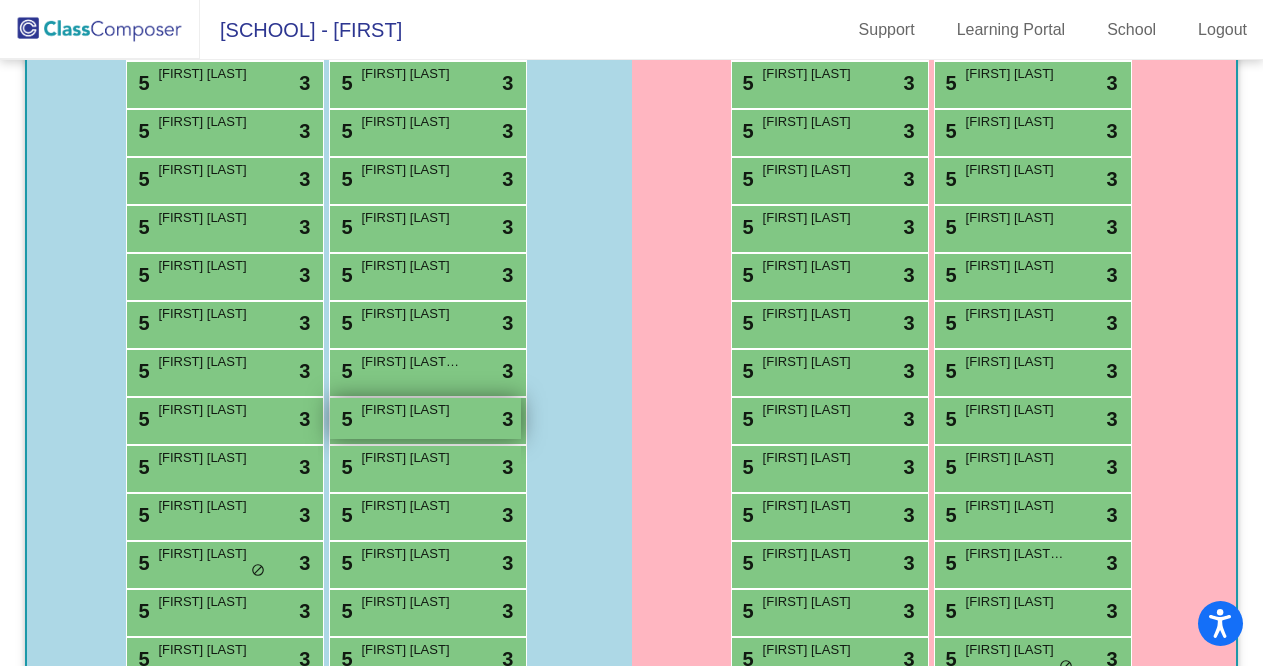 click on "[NUMBER] [FIRST] [LAST] [ICON] [NUMBER]" at bounding box center [425, 418] 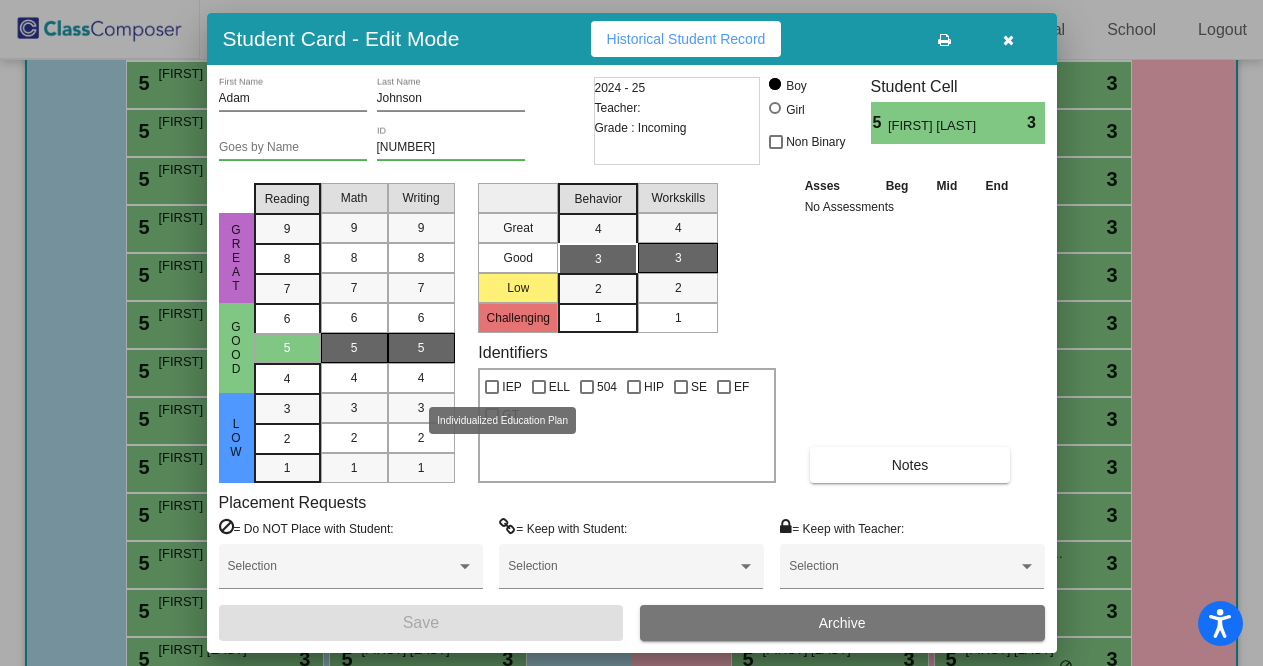 click at bounding box center (492, 387) 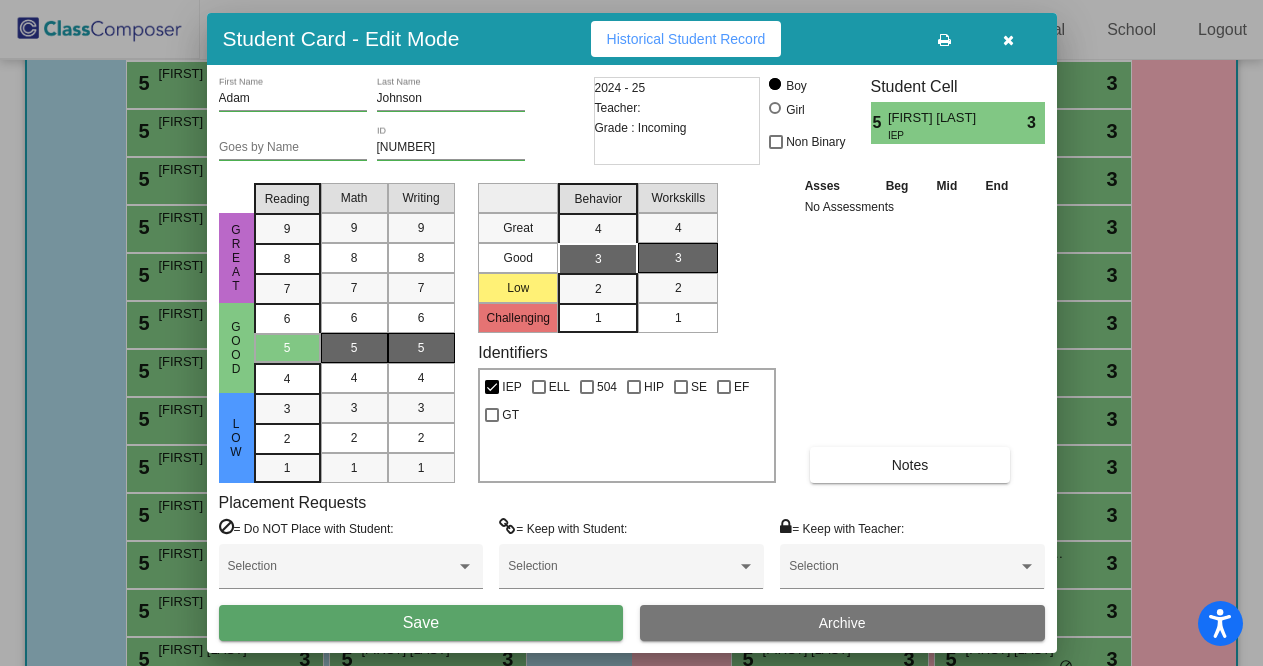 click on "Save" at bounding box center (421, 623) 